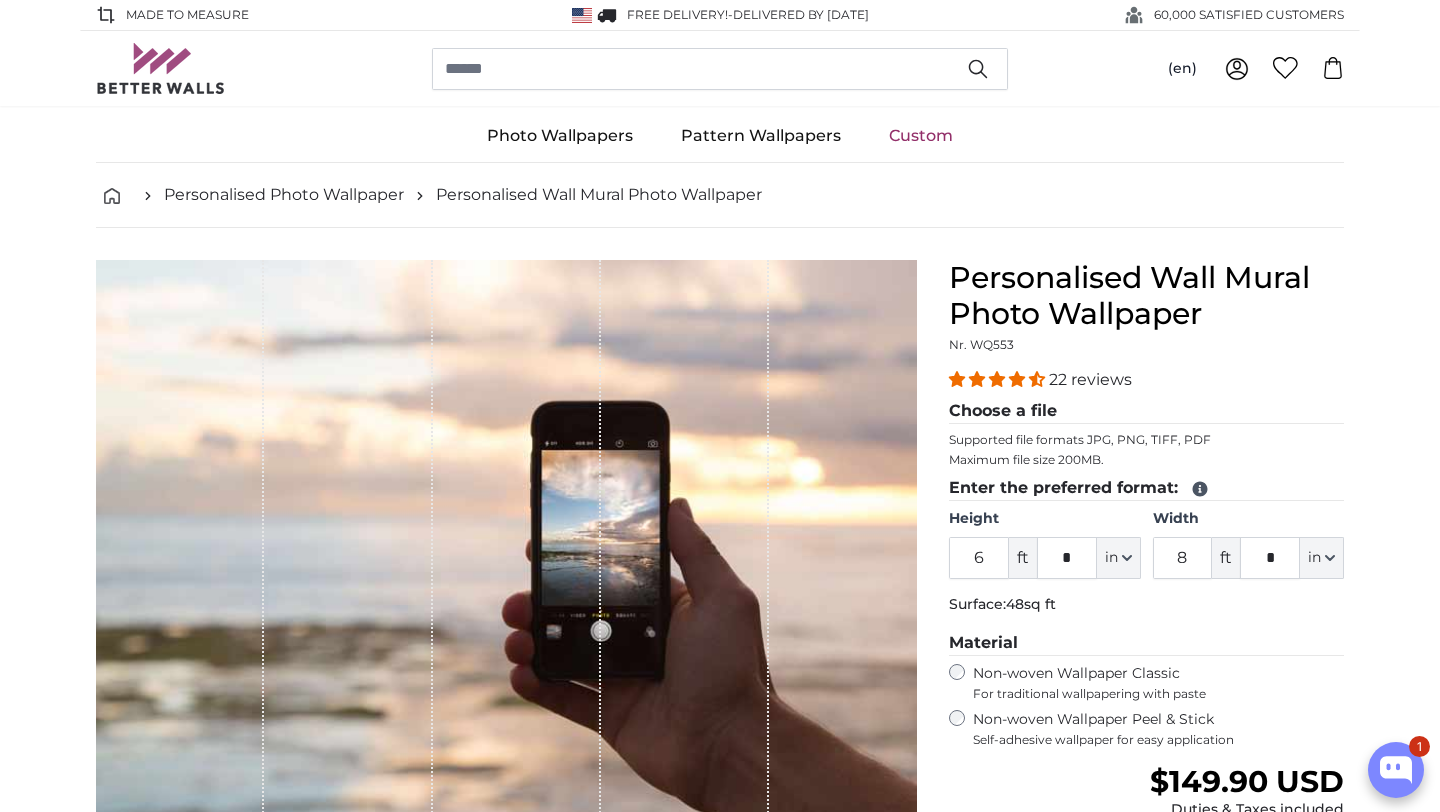scroll, scrollTop: 0, scrollLeft: 0, axis: both 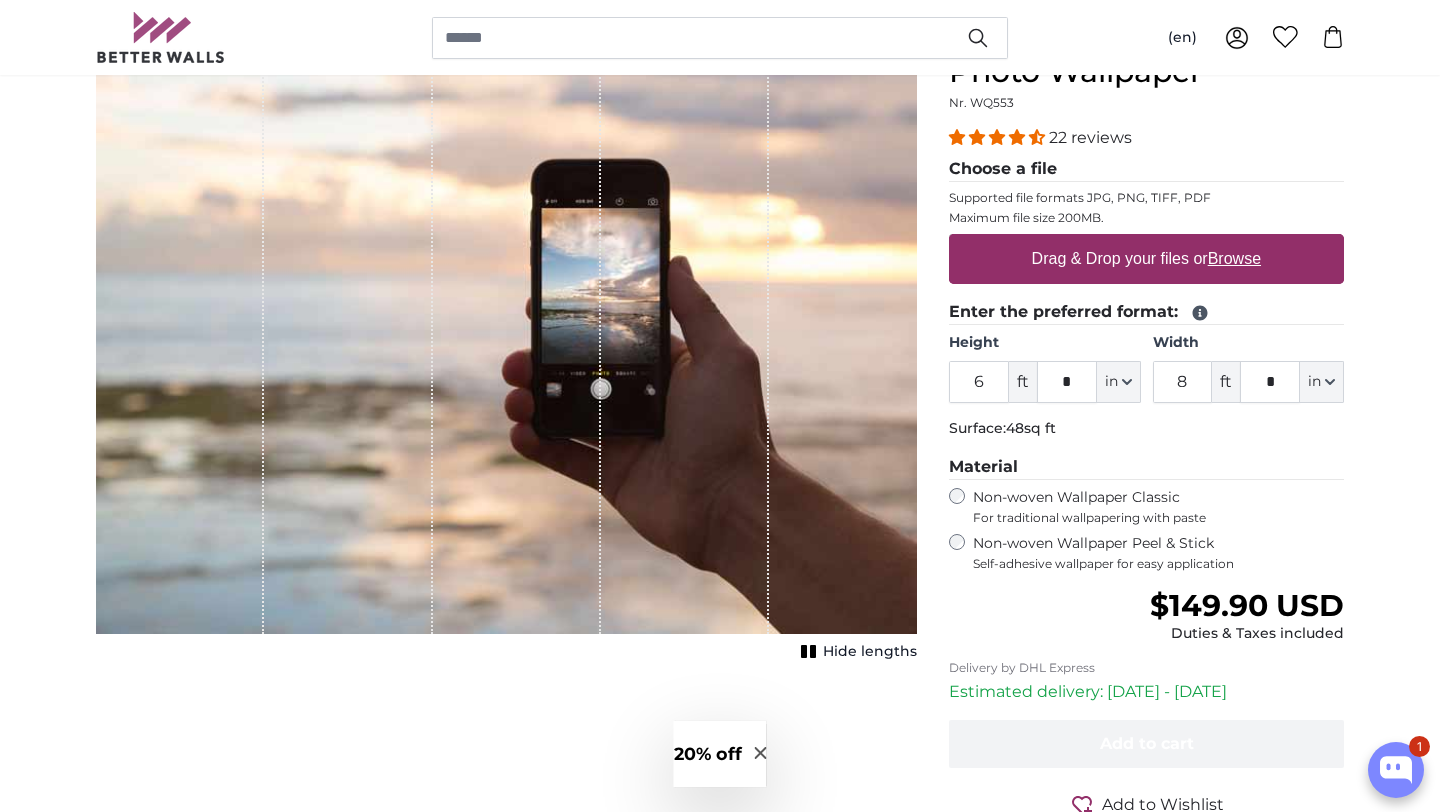 click on "Drag & Drop your files or  Browse" at bounding box center (1146, 259) 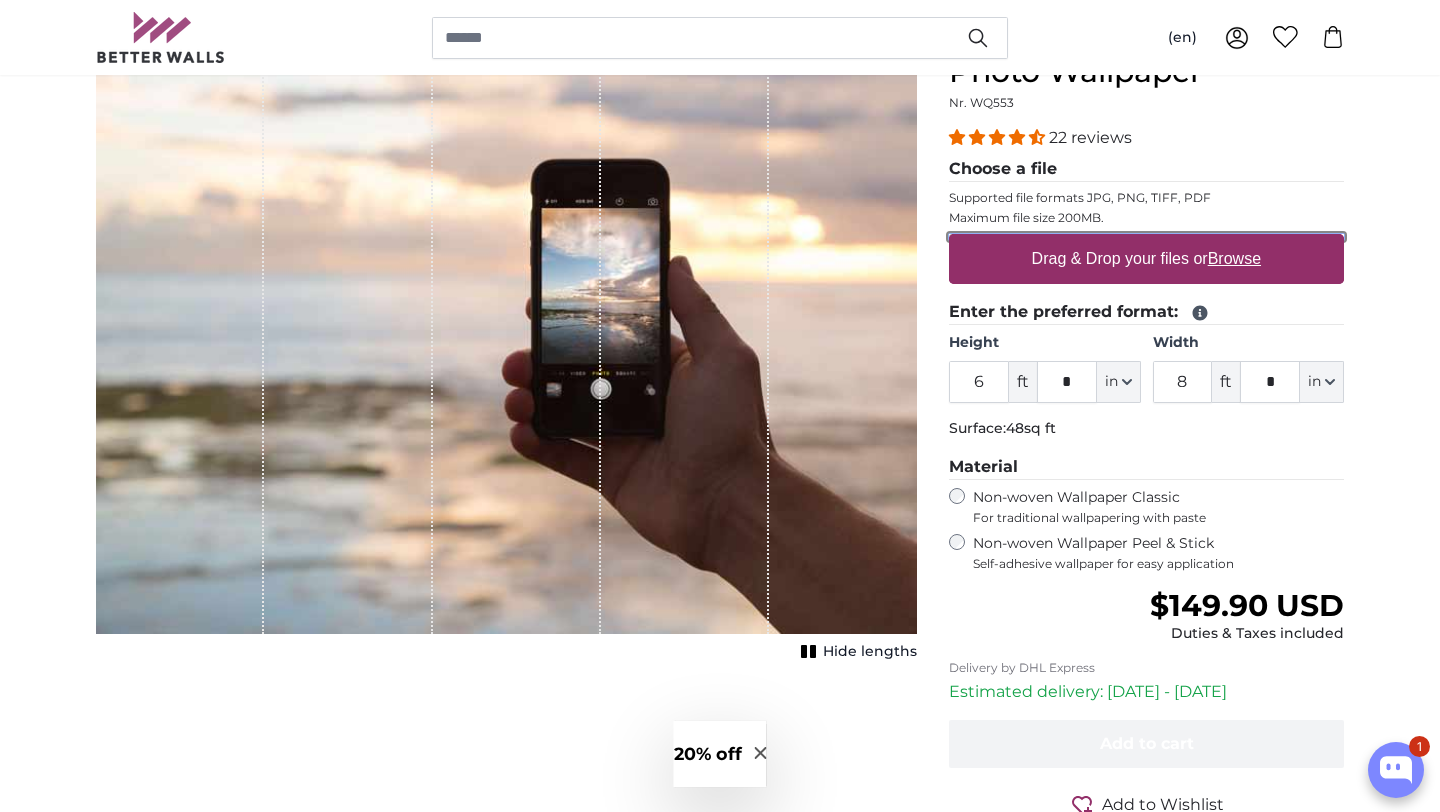 click on "Drag & Drop your files or  Browse" at bounding box center [1146, 237] 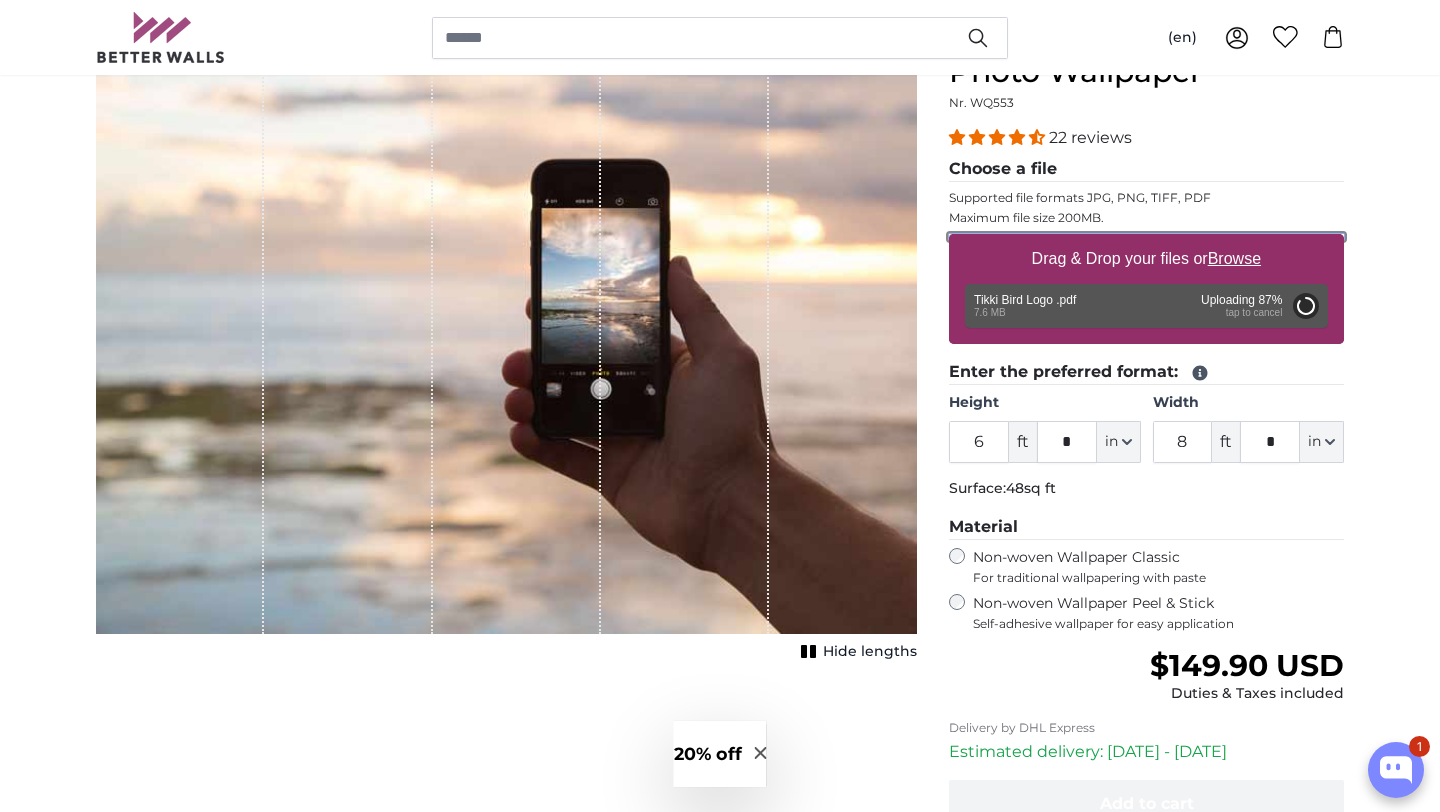 type on "4" 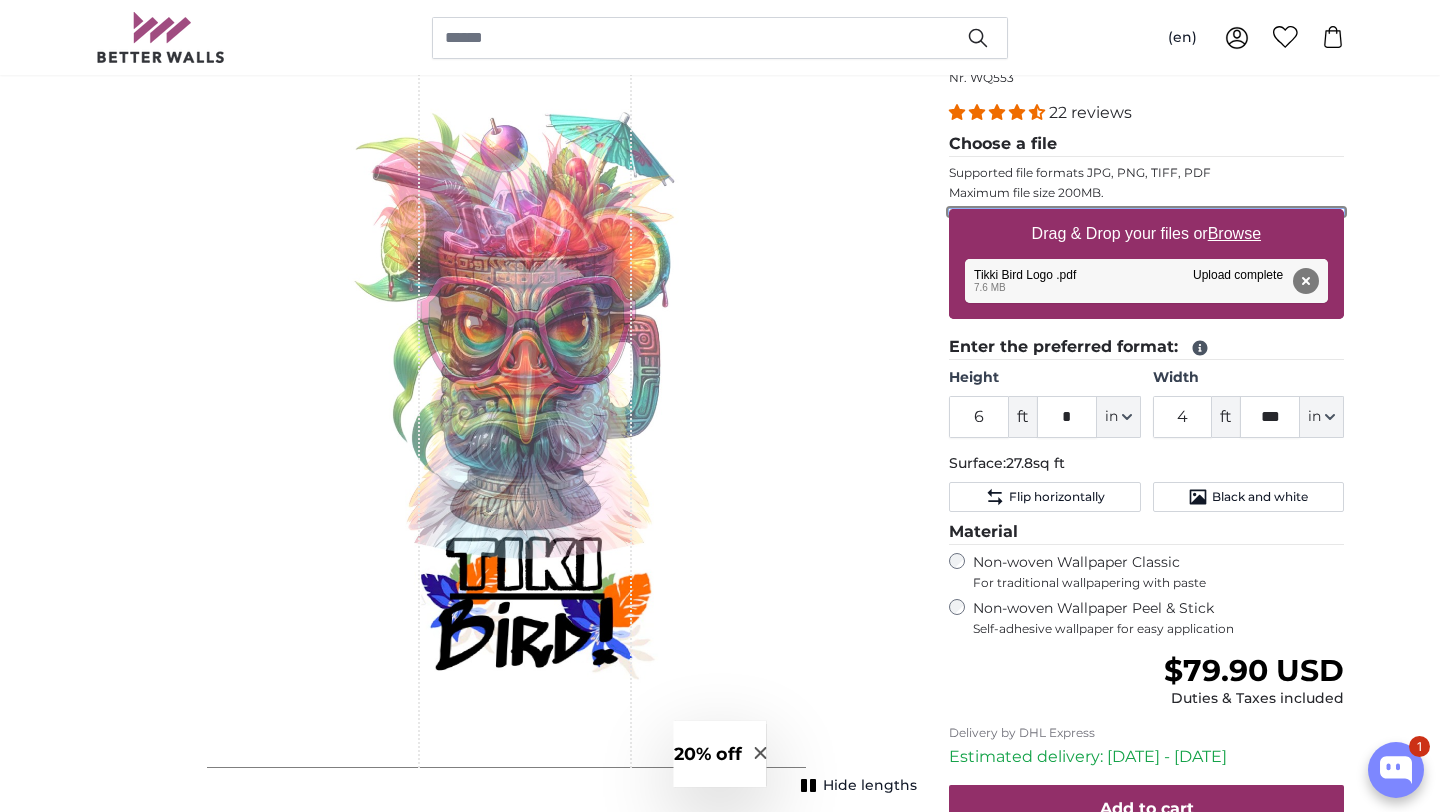 scroll, scrollTop: 252, scrollLeft: 0, axis: vertical 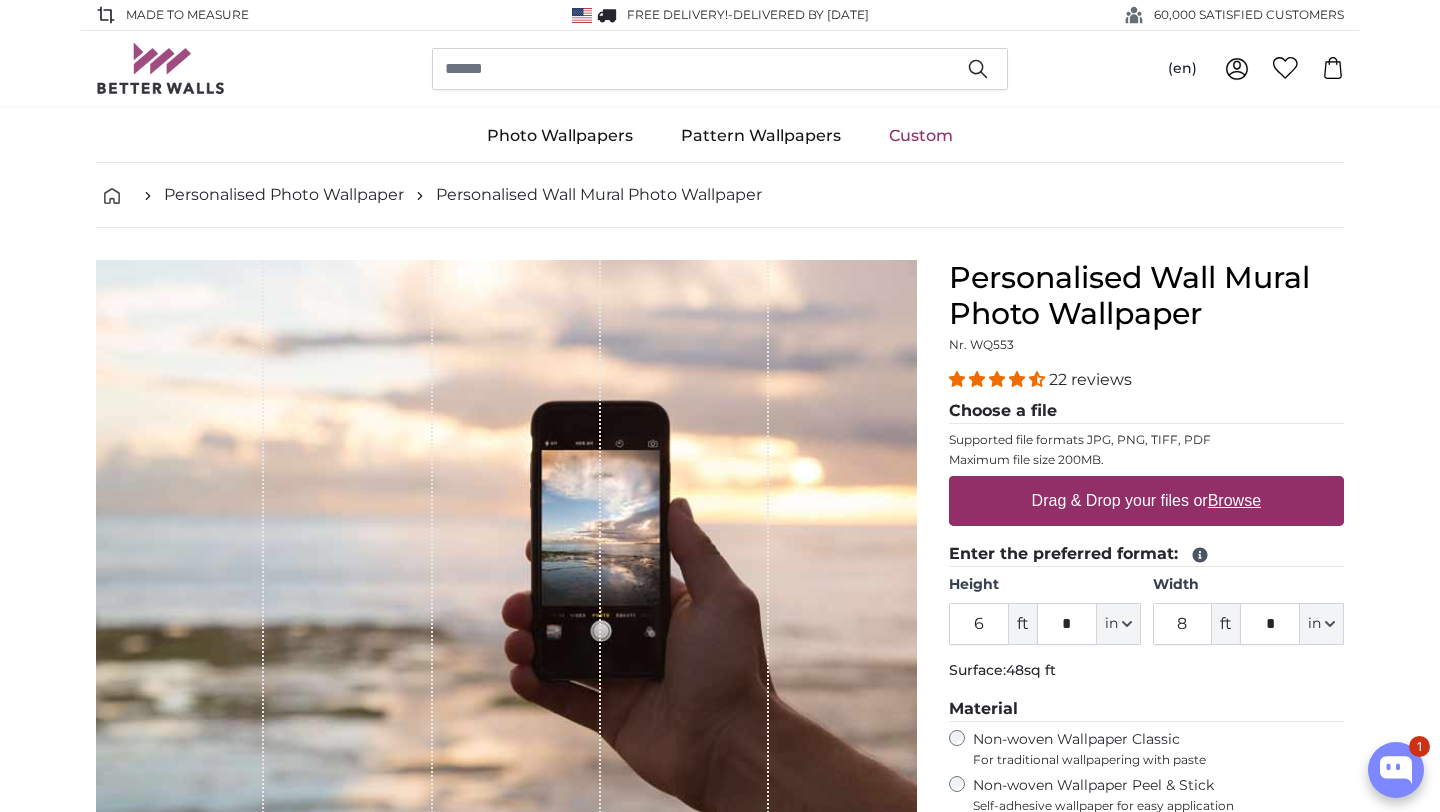 click on "Drag & Drop your files or  Browse" at bounding box center [1146, 501] 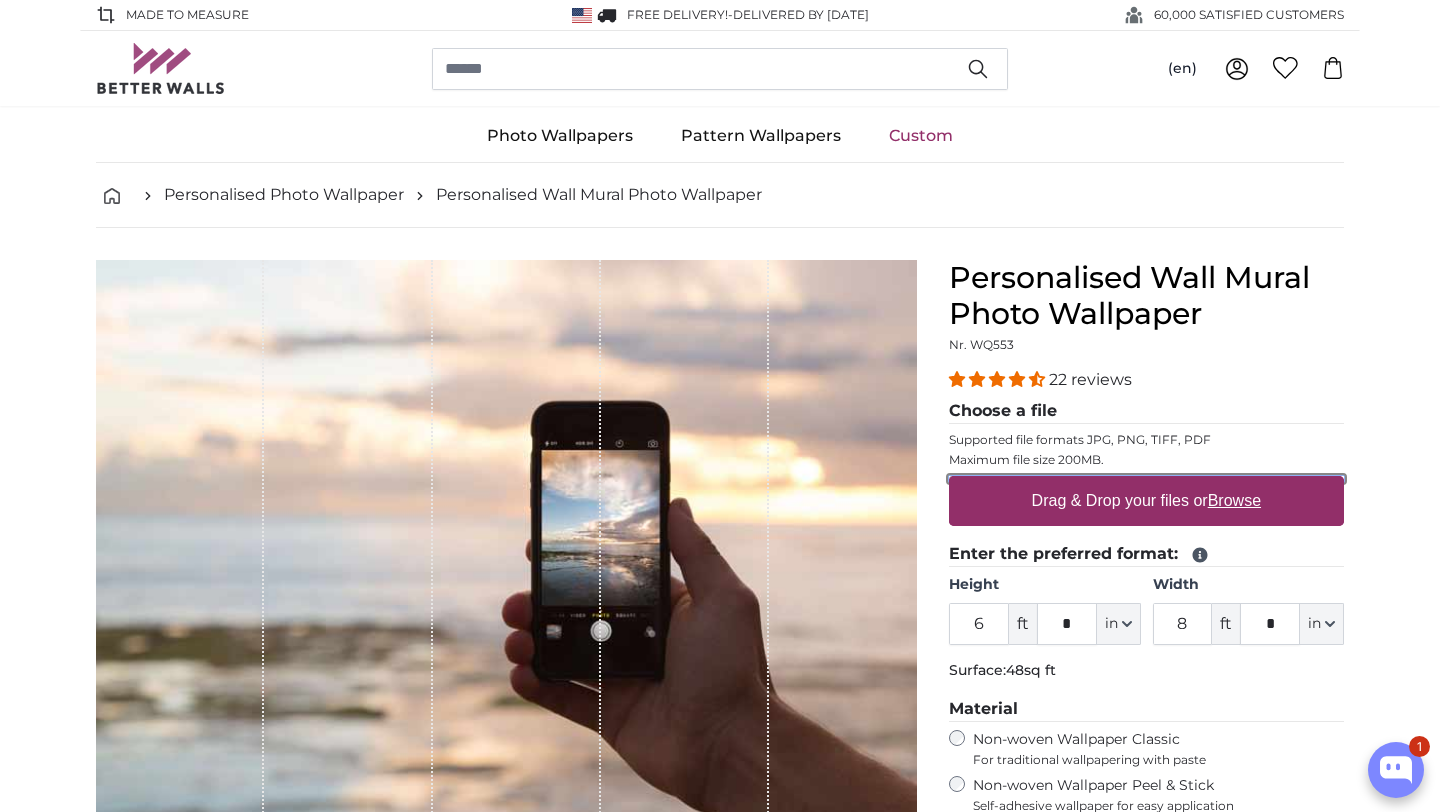 click on "Drag & Drop your files or  Browse" at bounding box center (1146, 479) 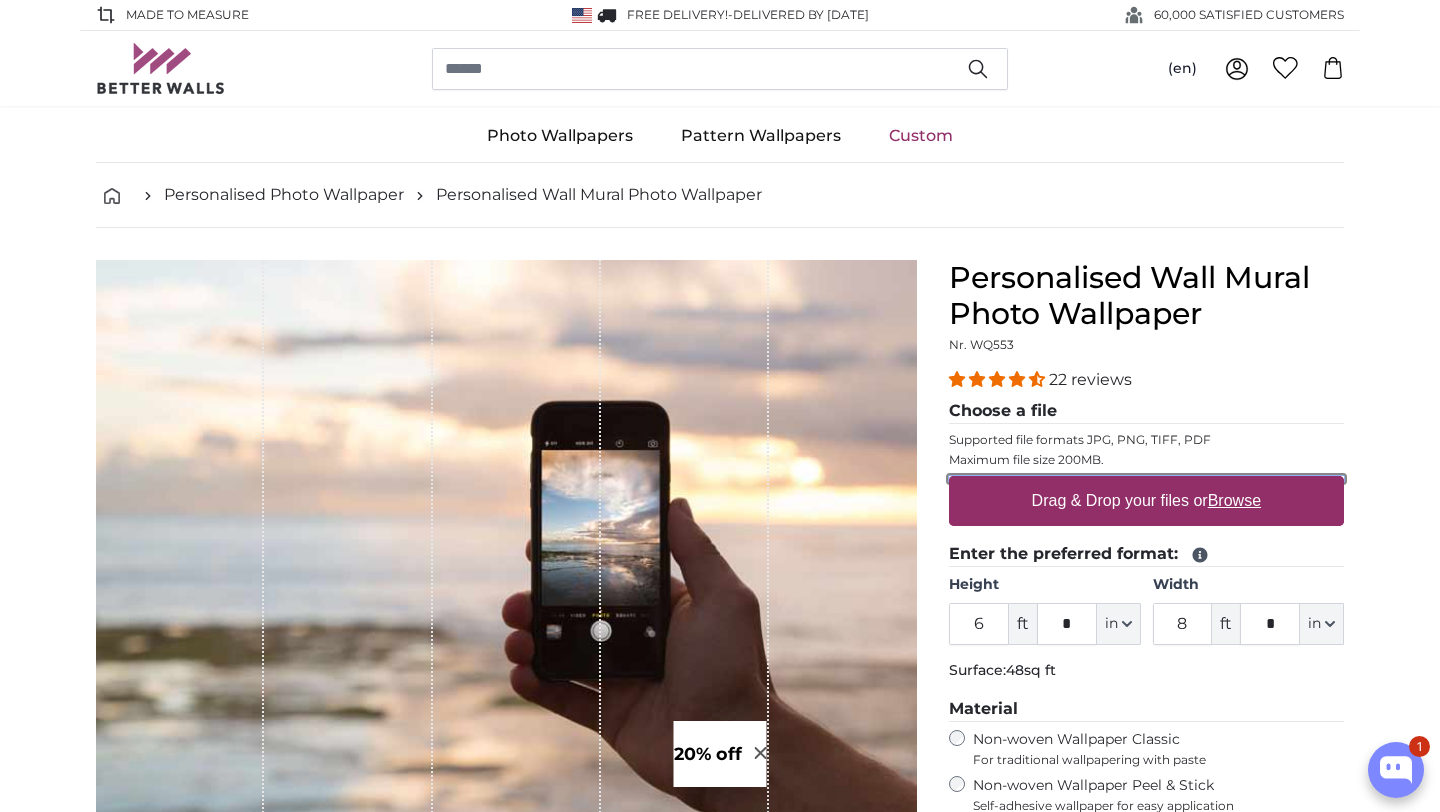 type on "**********" 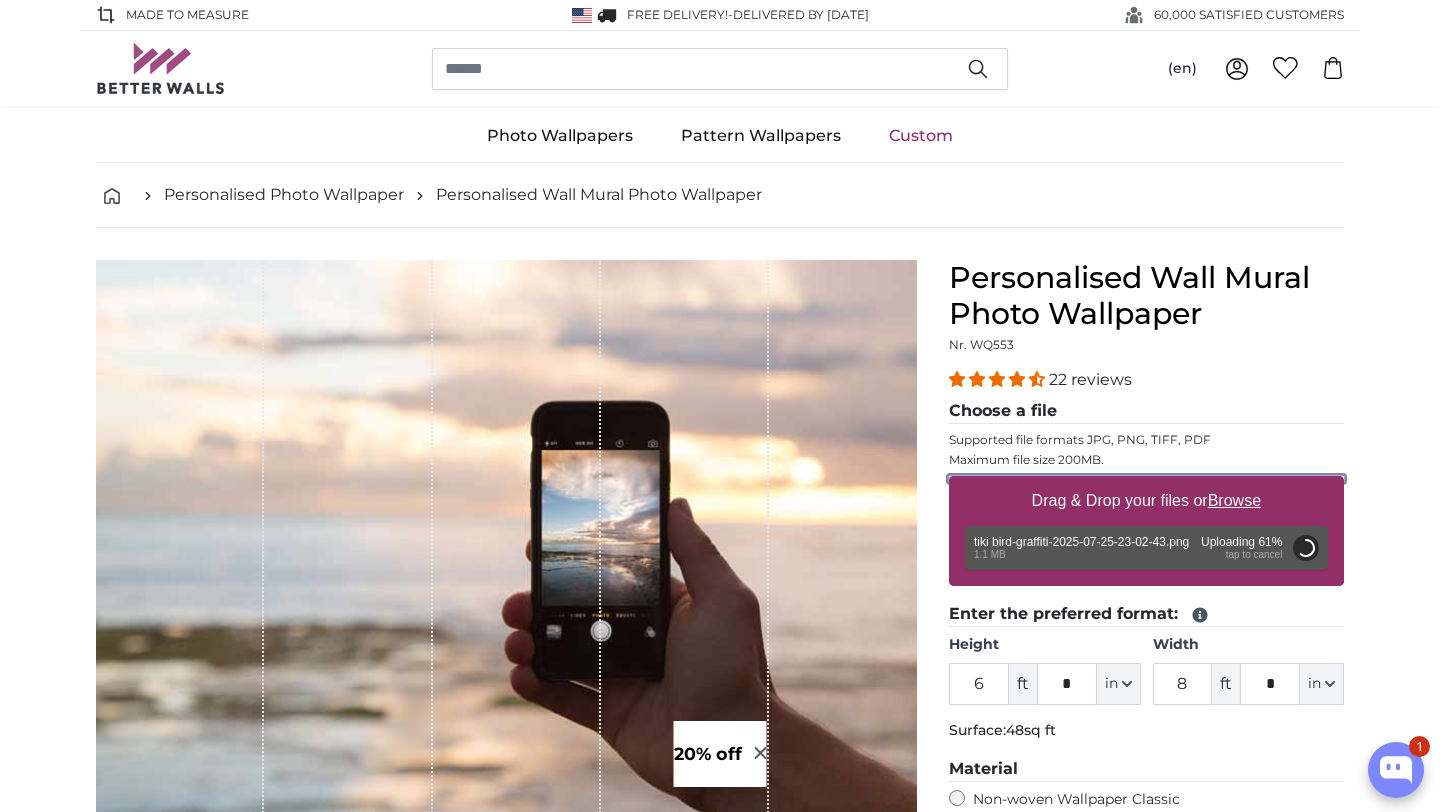 type on "3" 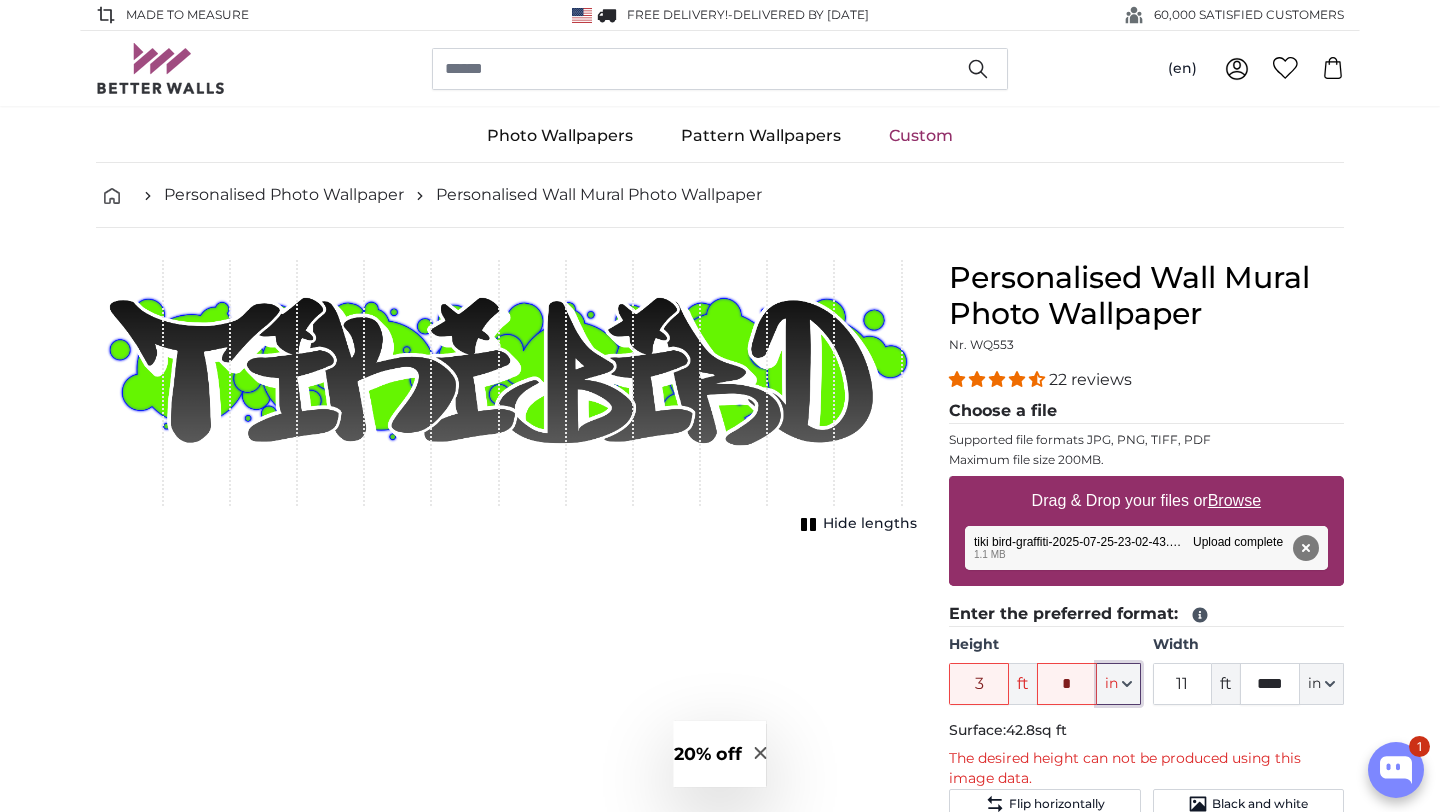 click 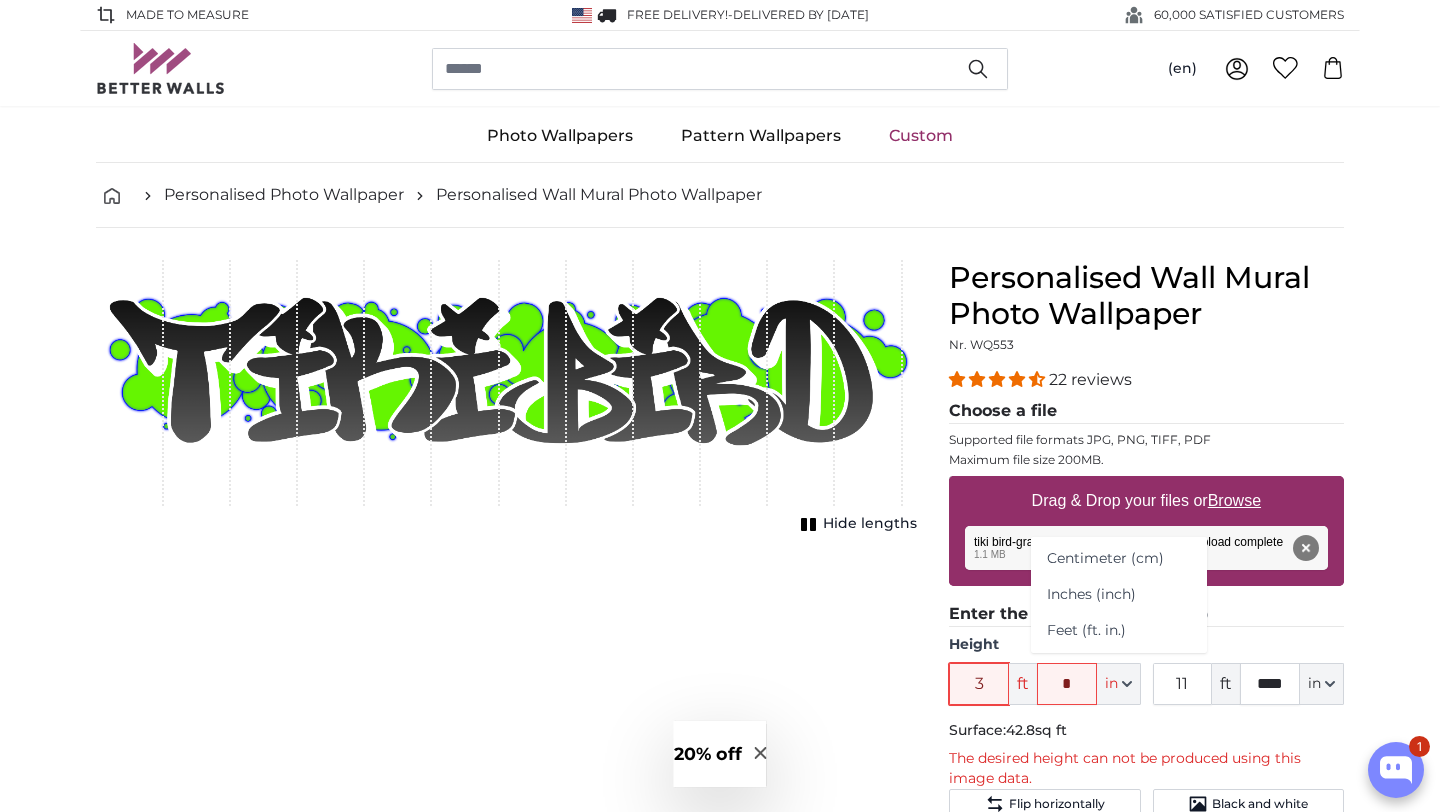 click on "3" at bounding box center [979, 684] 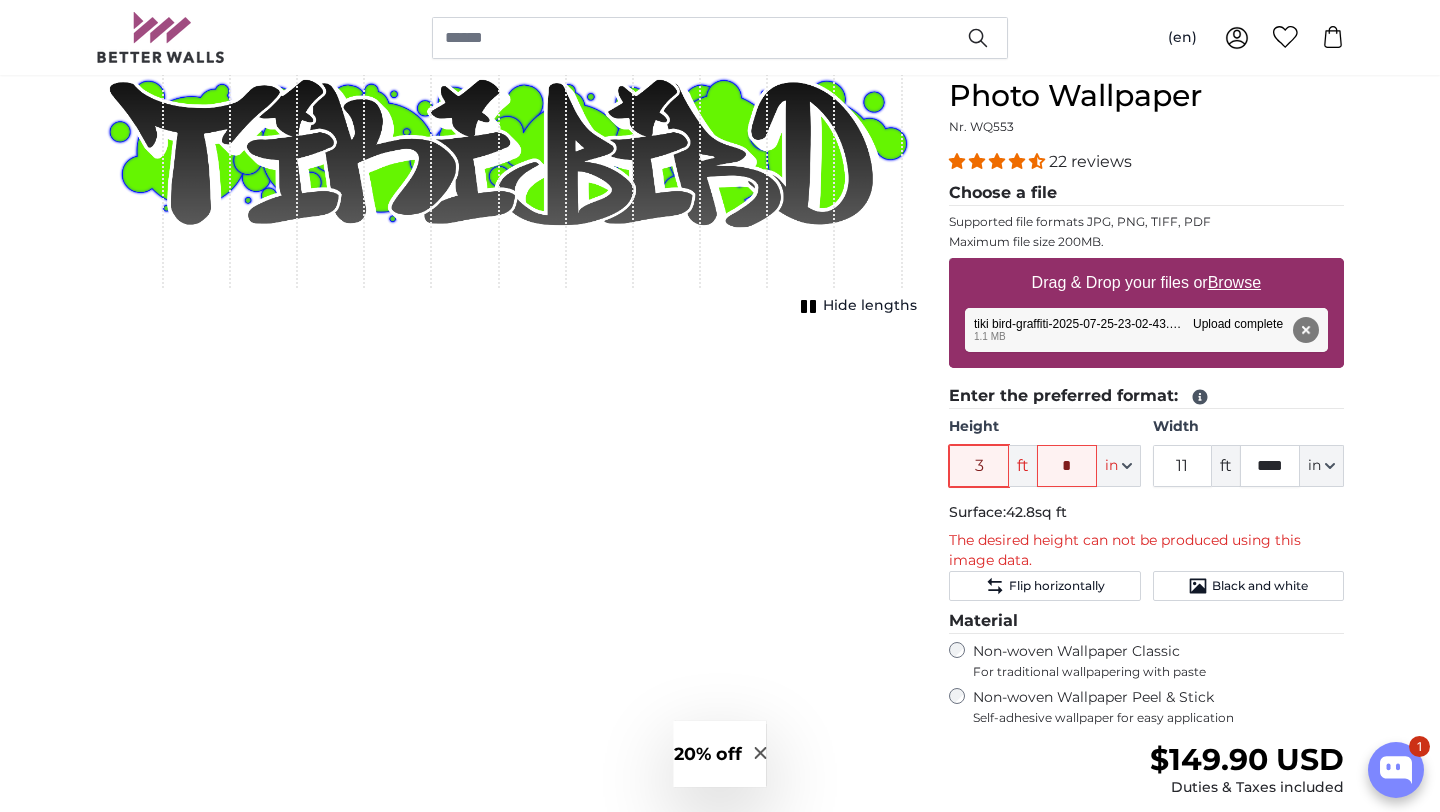 scroll, scrollTop: 227, scrollLeft: 0, axis: vertical 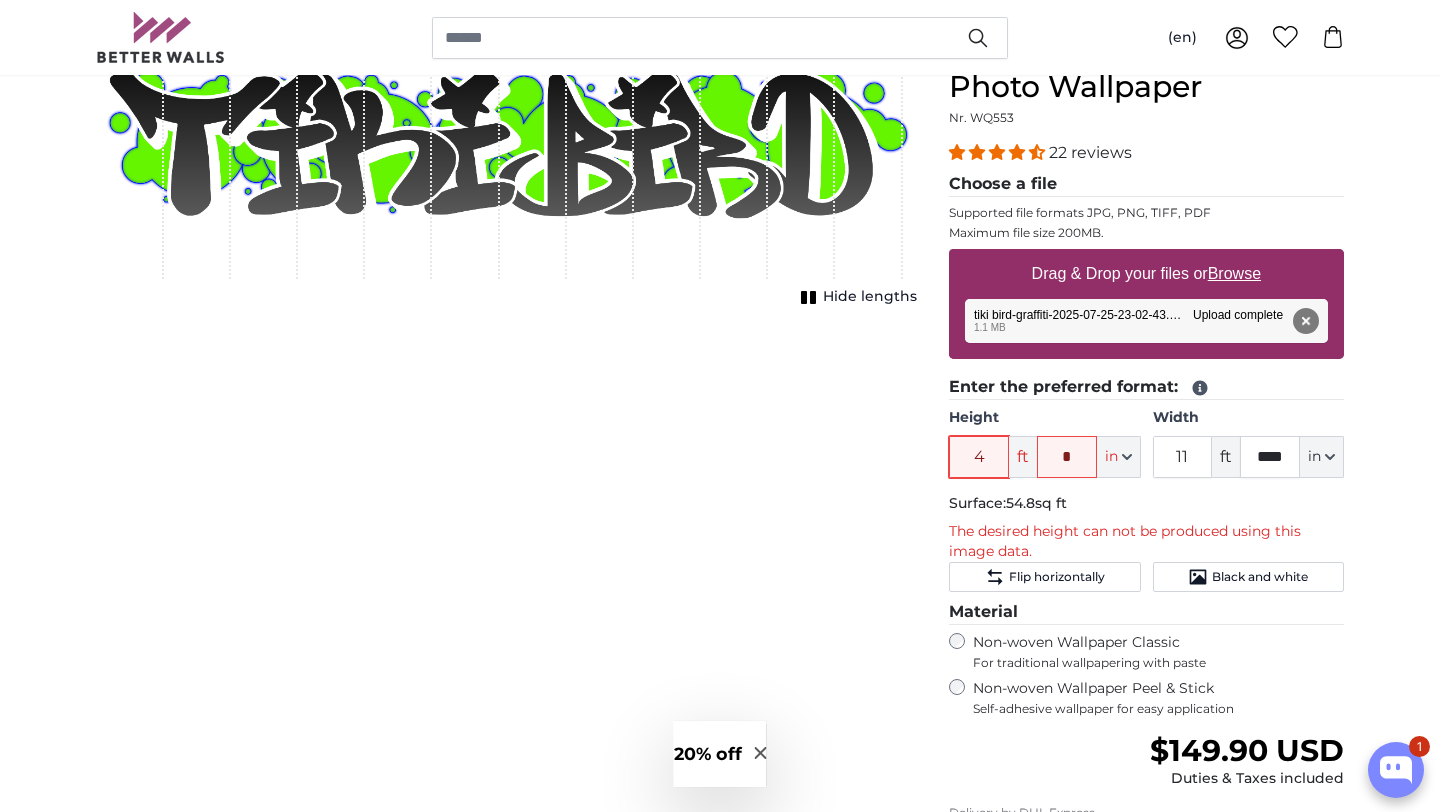 type on "4" 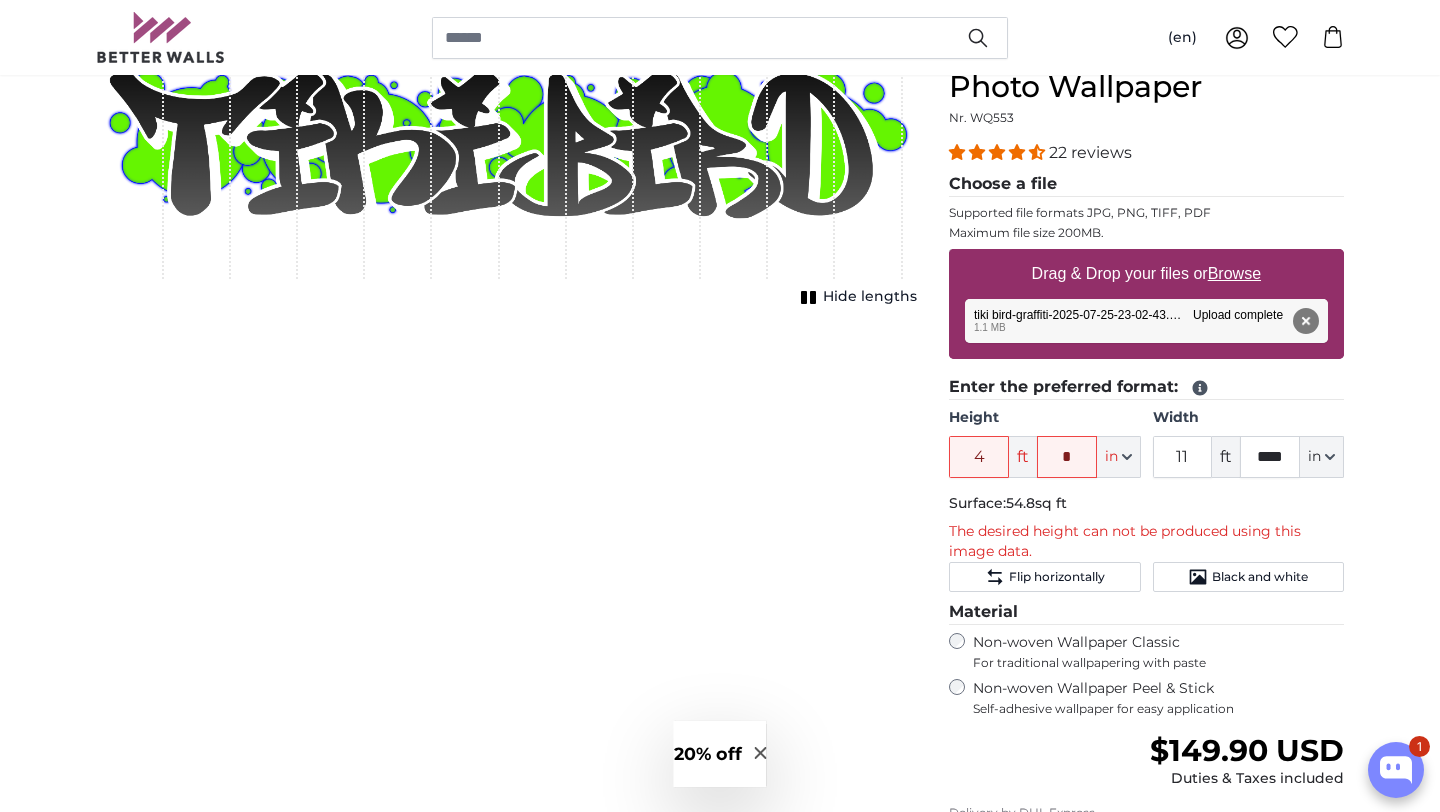 click on "Cancel
Crop image
Hide lengths" at bounding box center [506, 546] 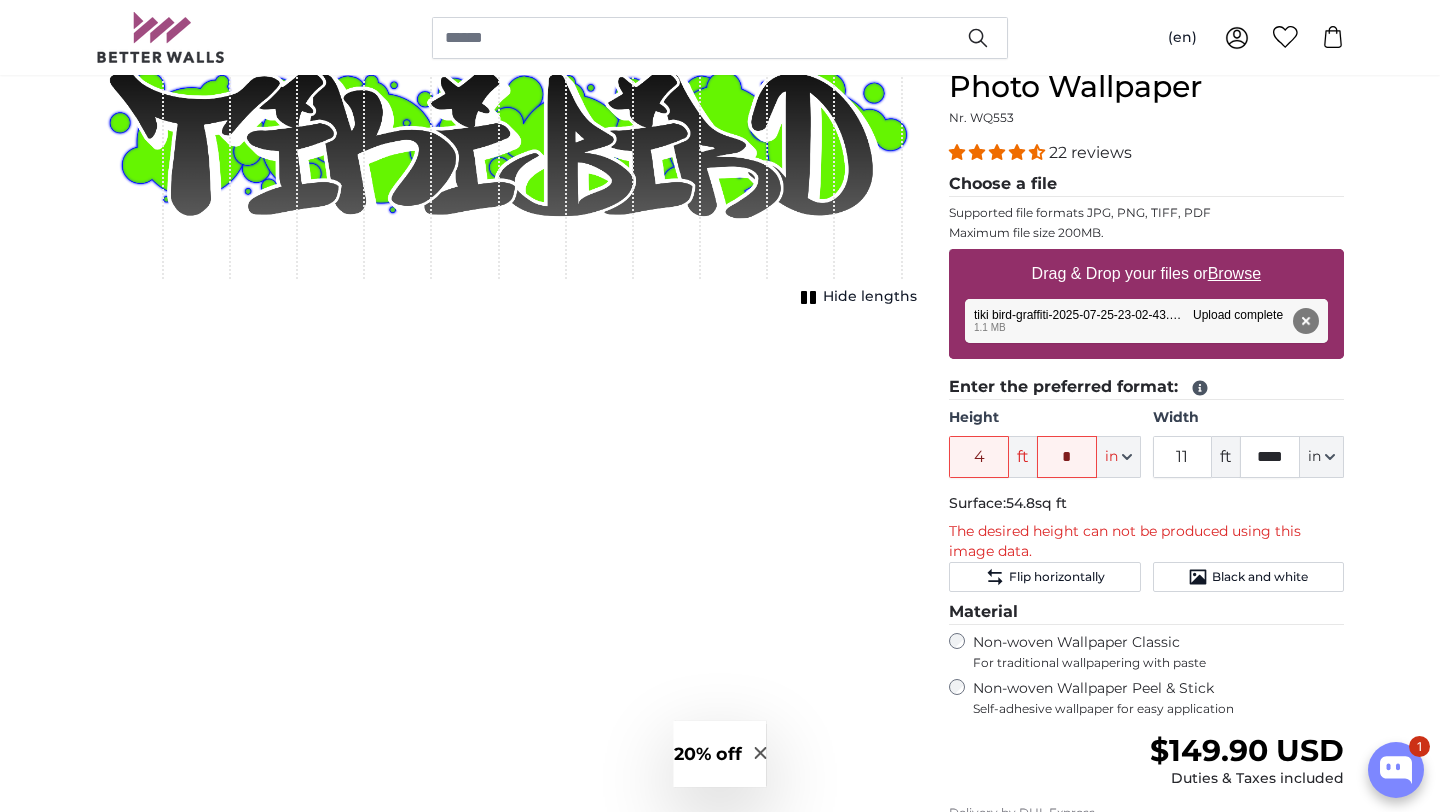 scroll, scrollTop: 214, scrollLeft: 0, axis: vertical 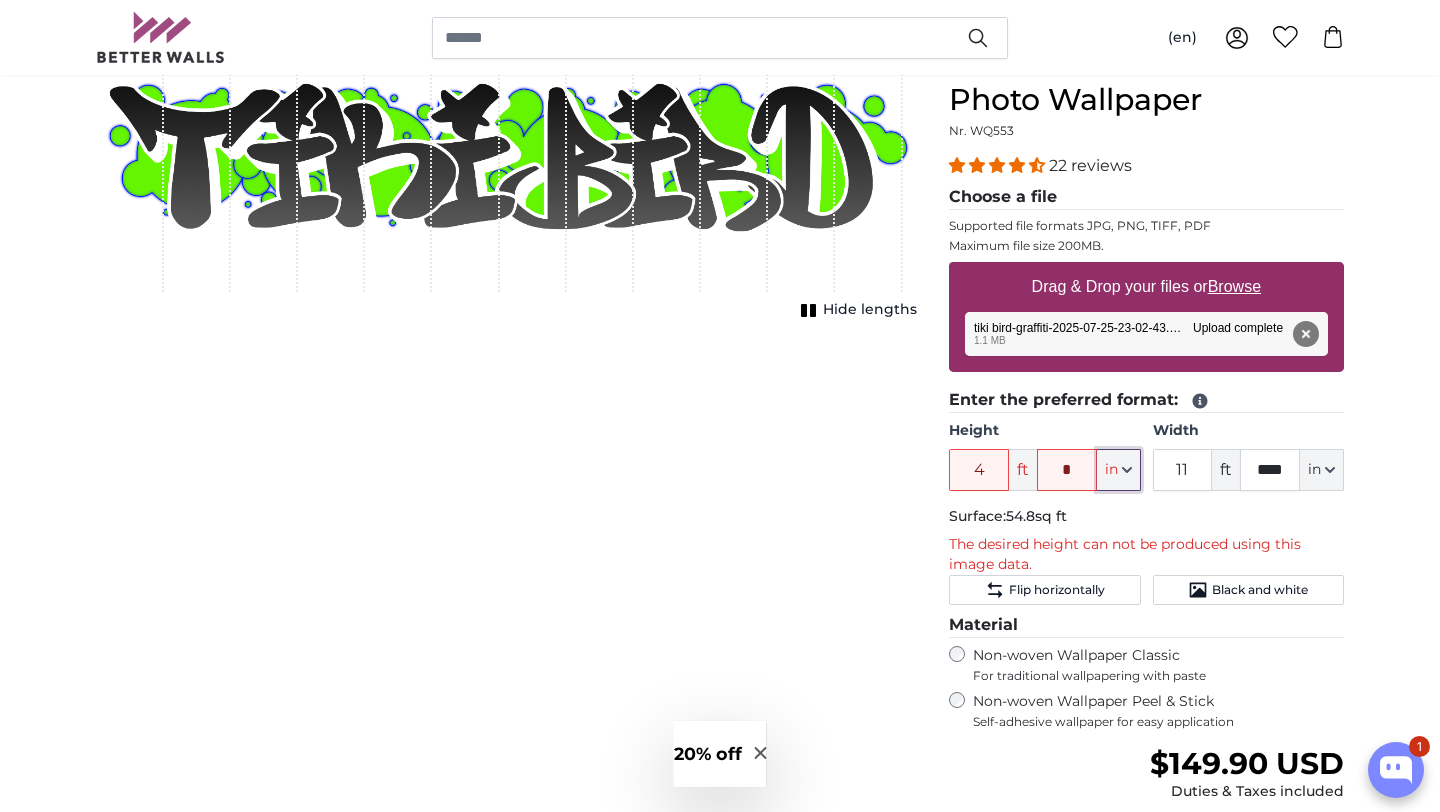 click 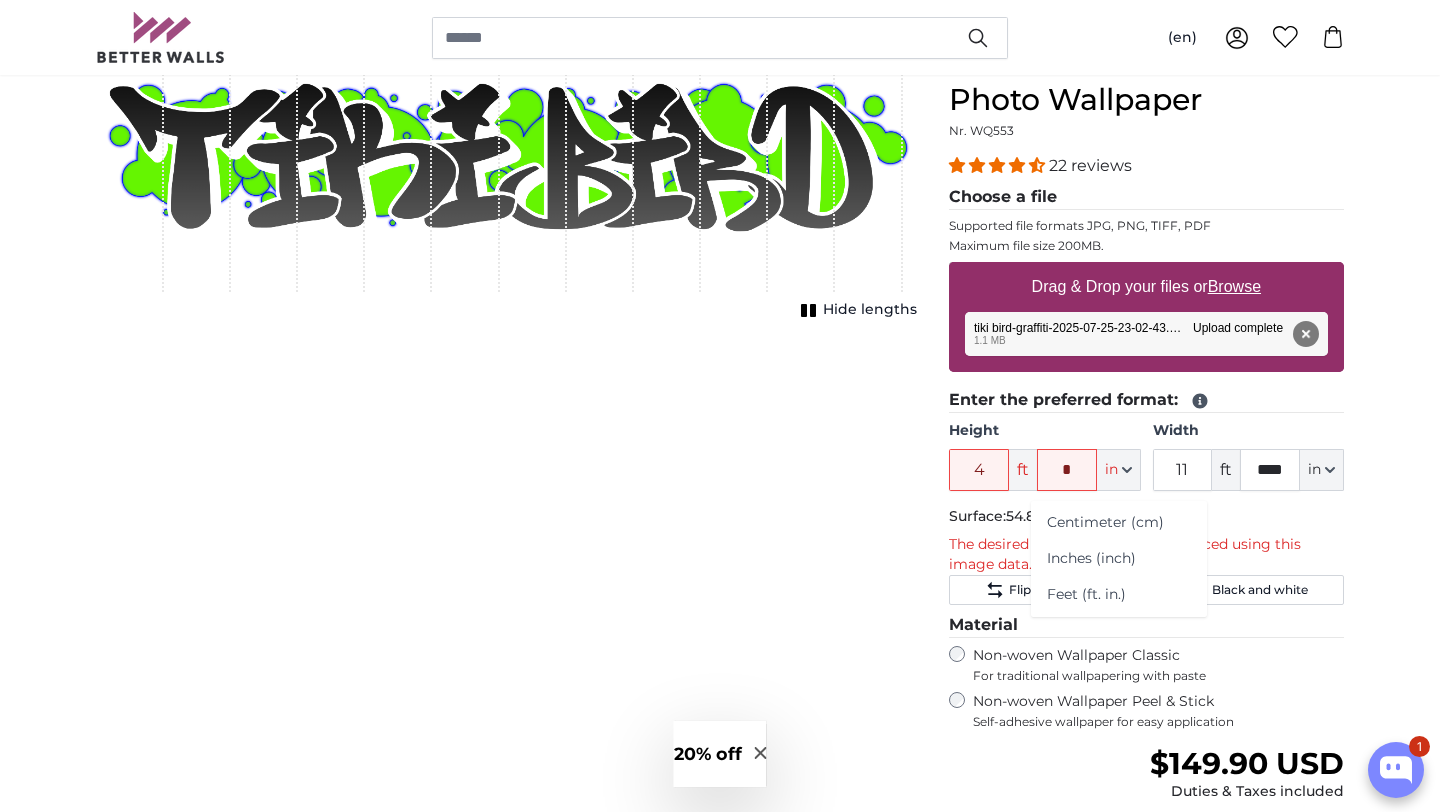 click on "Enter the preferred format:
Height
4
ft
*
in
Centimeter (cm)
Inches (inch)
Feet (ft. in.)
Width
11
ft
****
in" 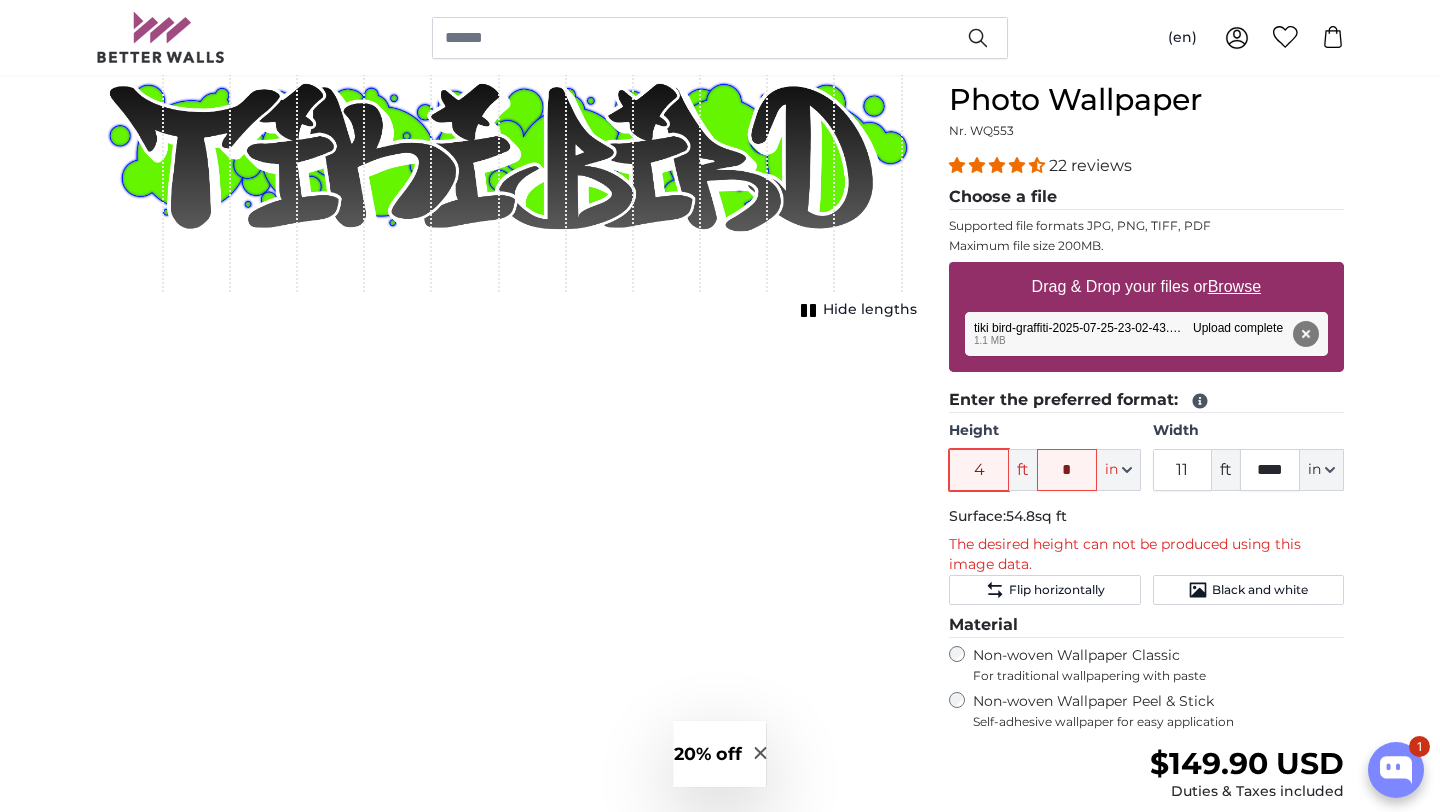 click on "4" at bounding box center [979, 470] 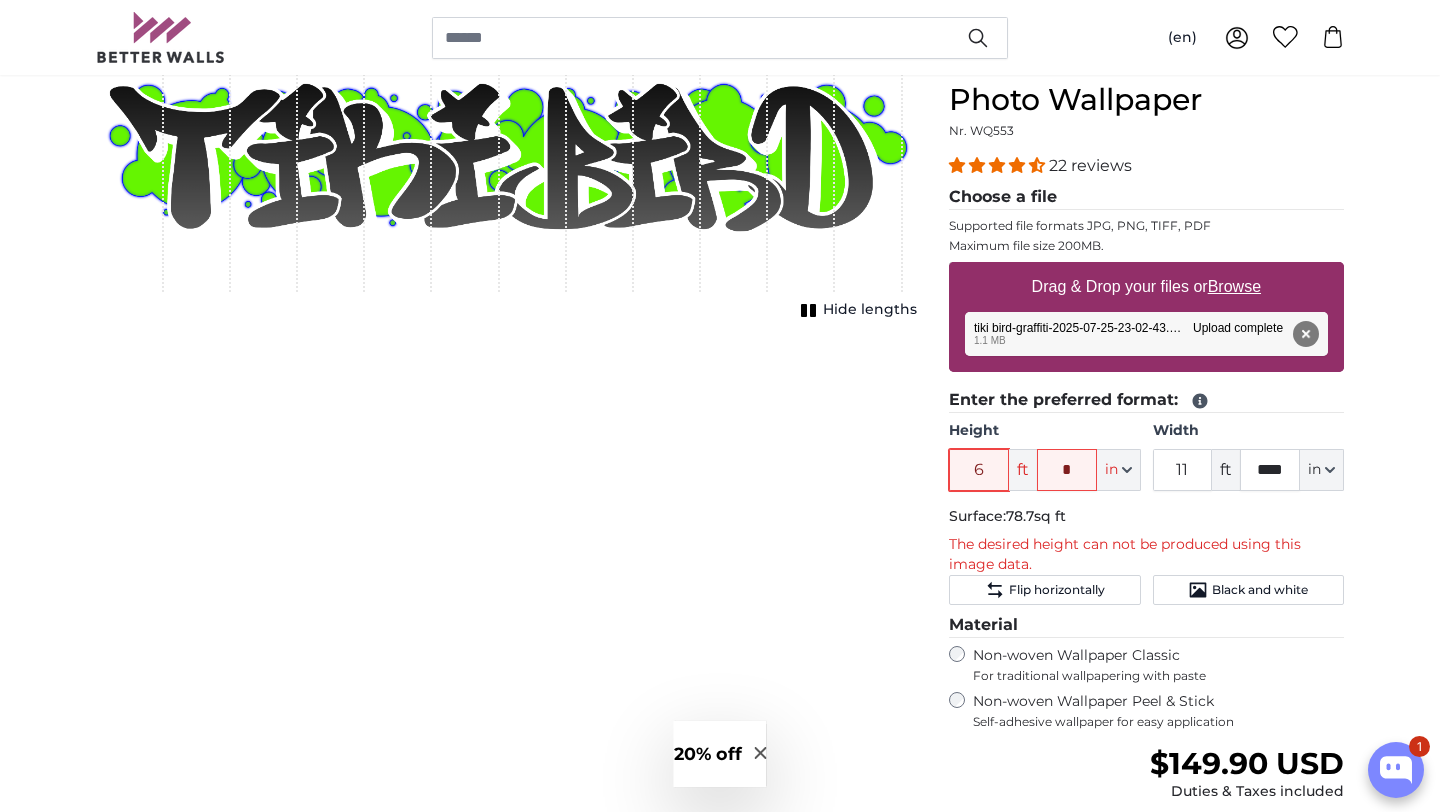 type on "6" 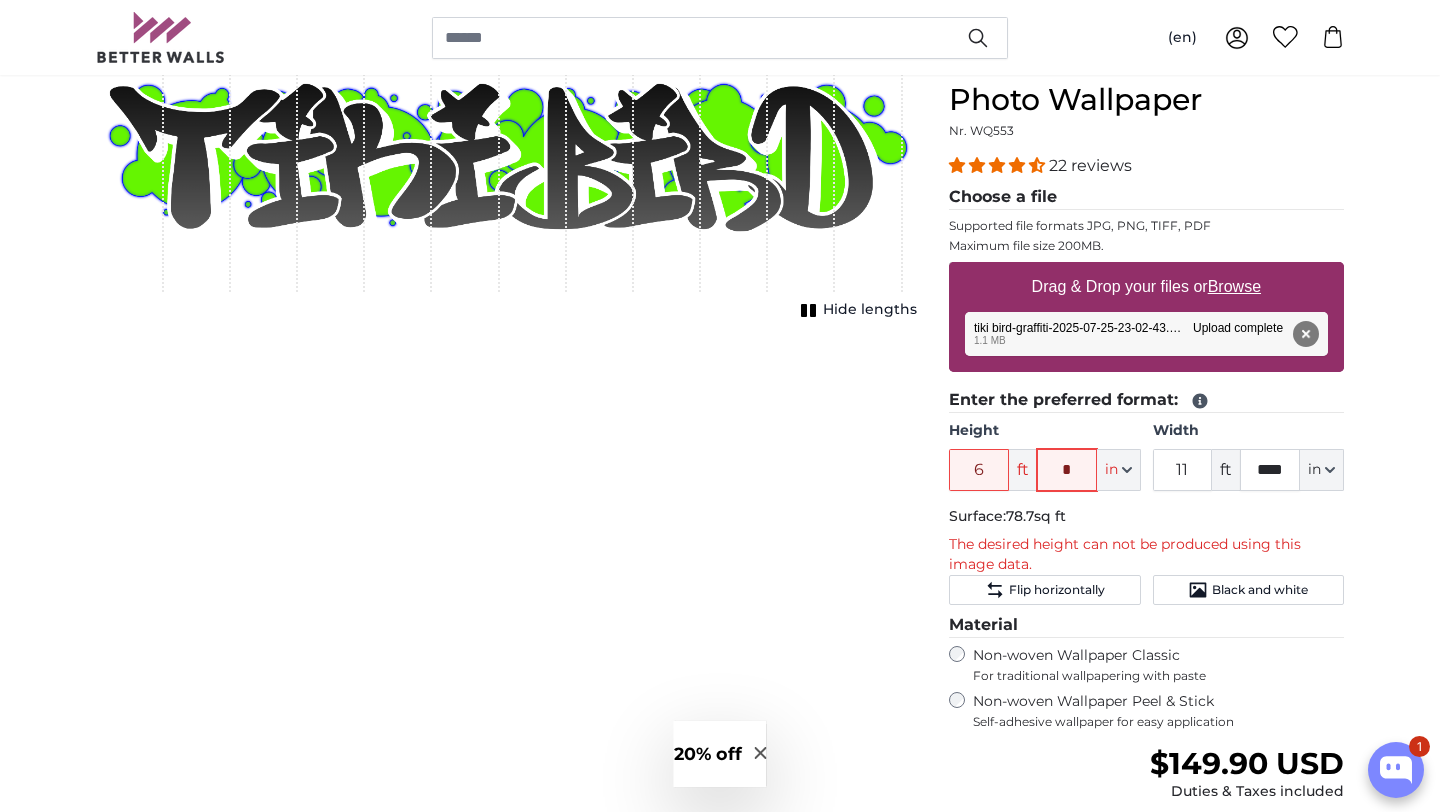 click on "*" 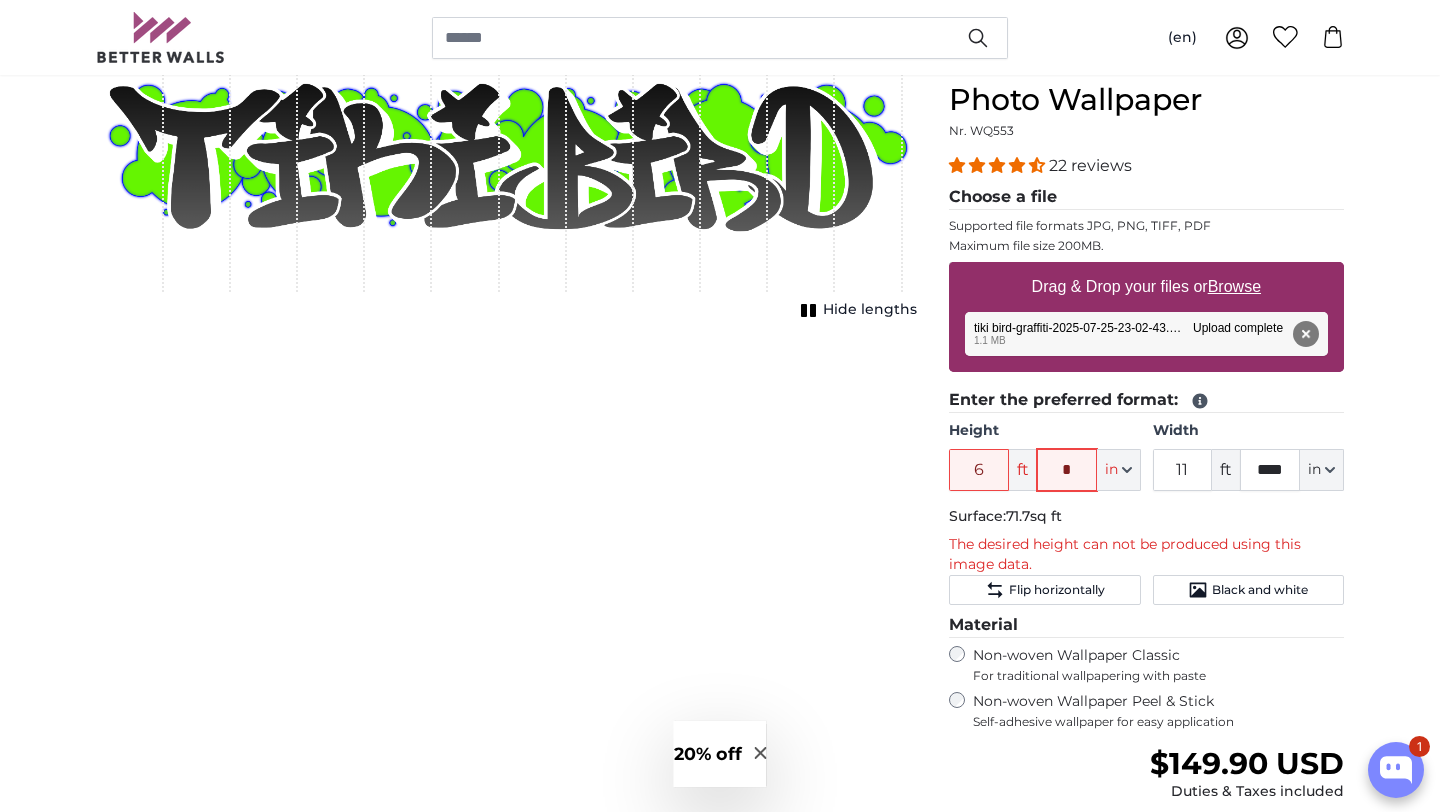 type on "*" 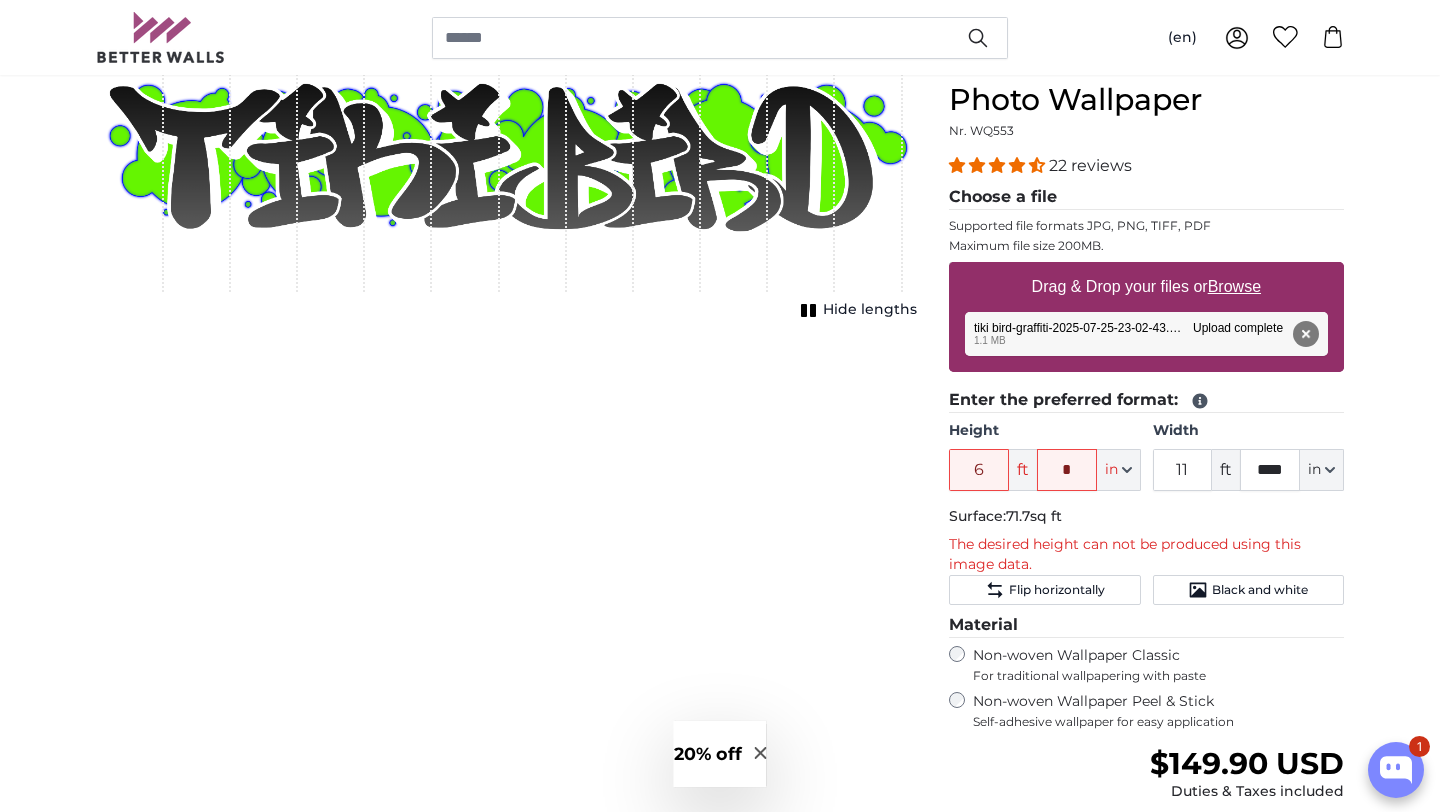 click on "Cancel
Crop image
Hide lengths" at bounding box center [506, 559] 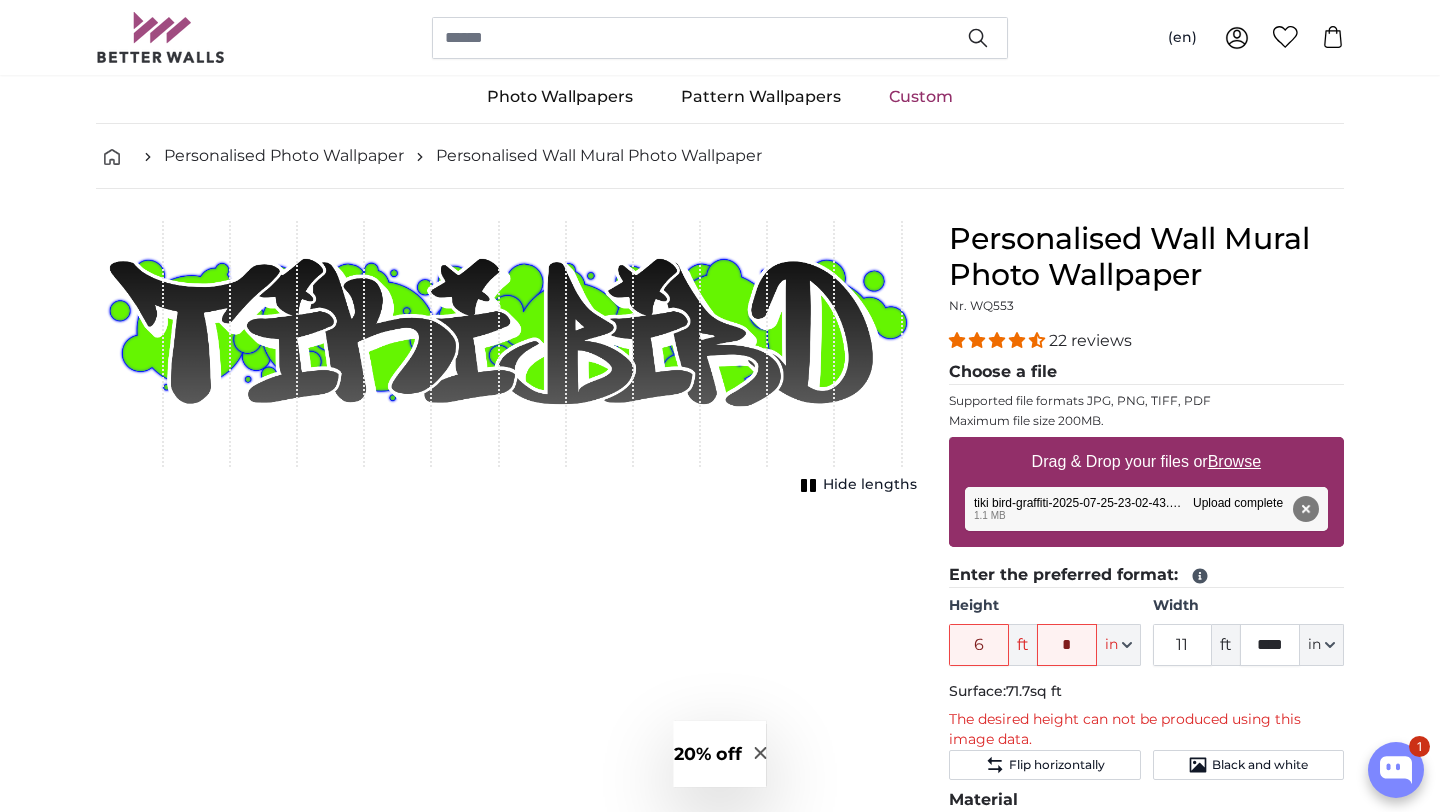 scroll, scrollTop: 0, scrollLeft: 0, axis: both 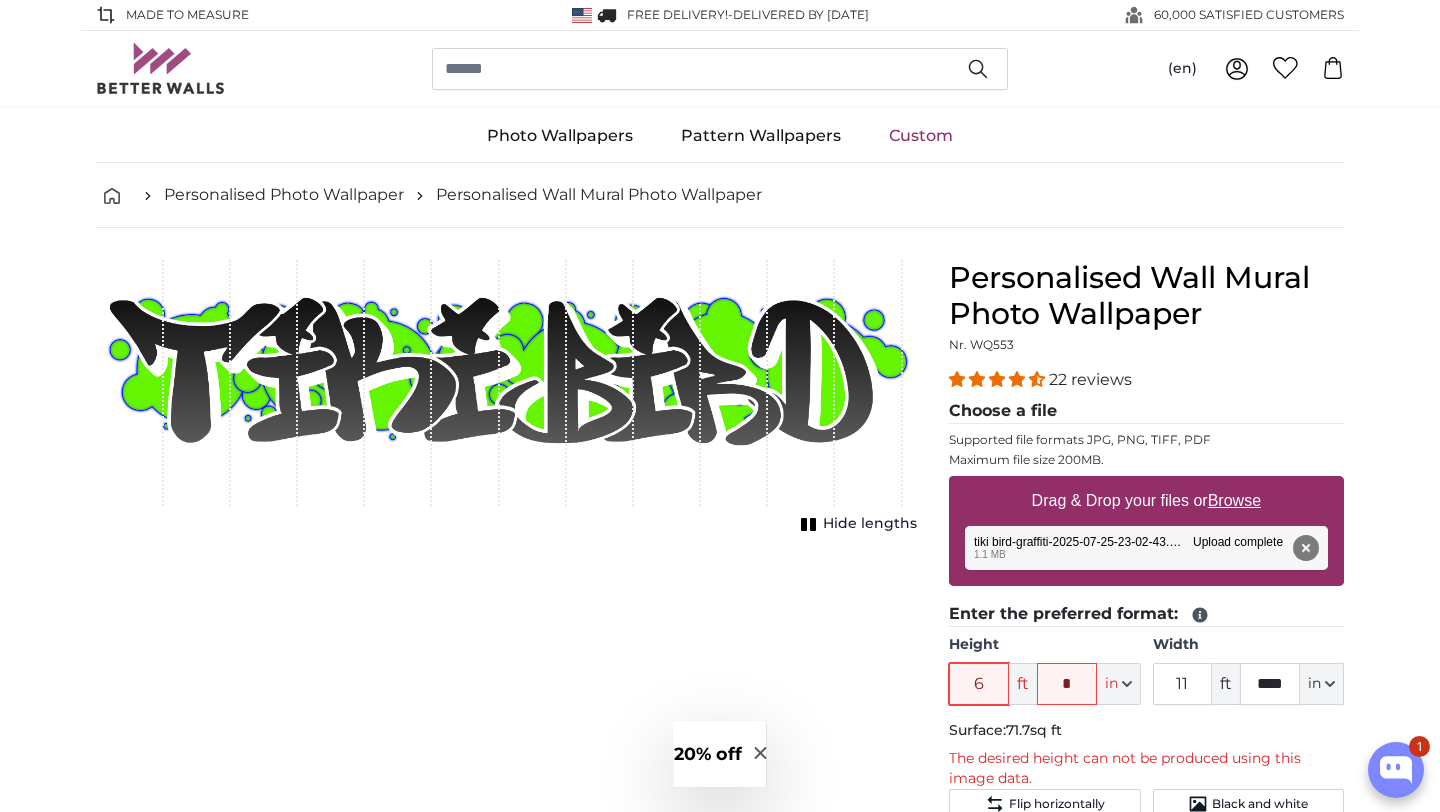 click on "6" at bounding box center [979, 684] 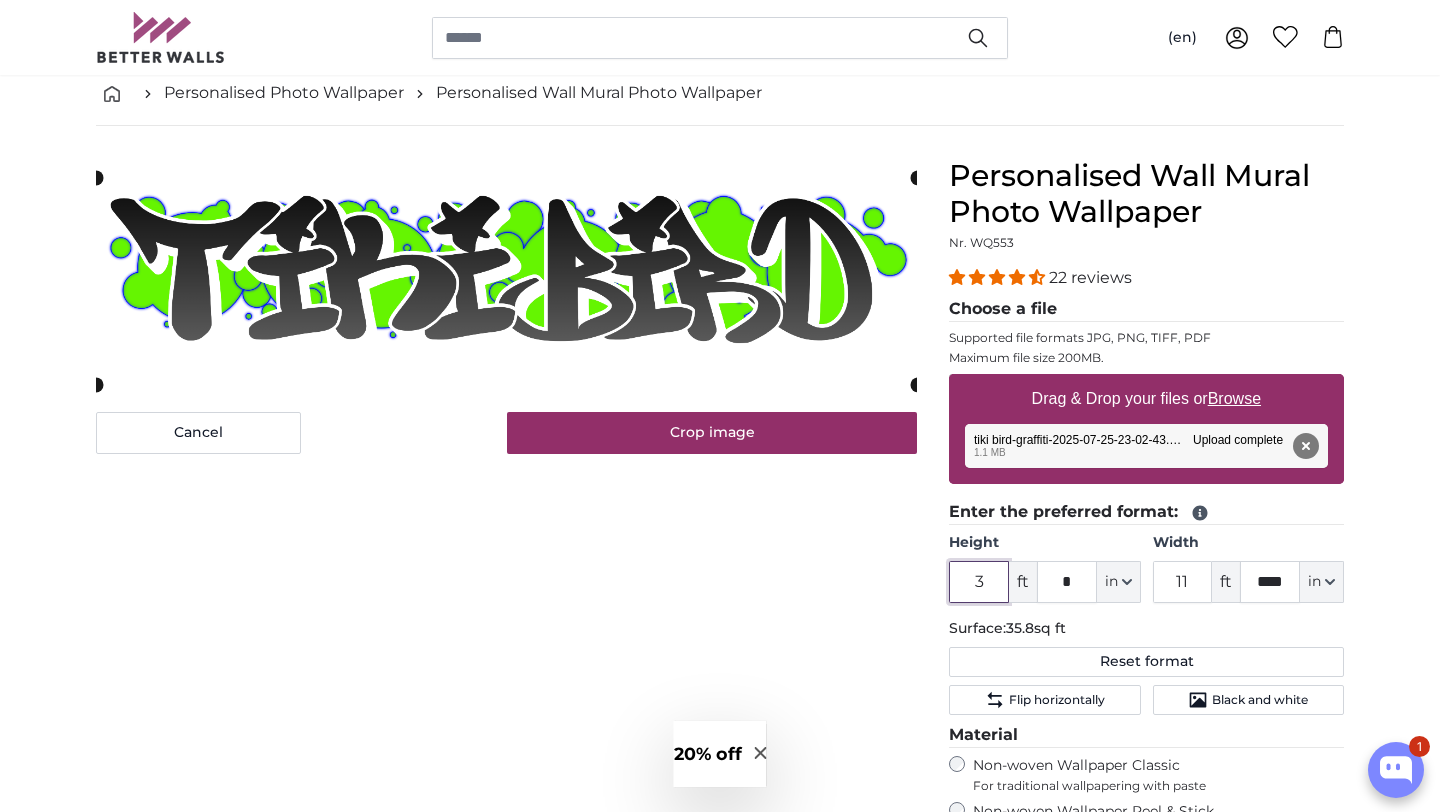 scroll, scrollTop: 101, scrollLeft: 0, axis: vertical 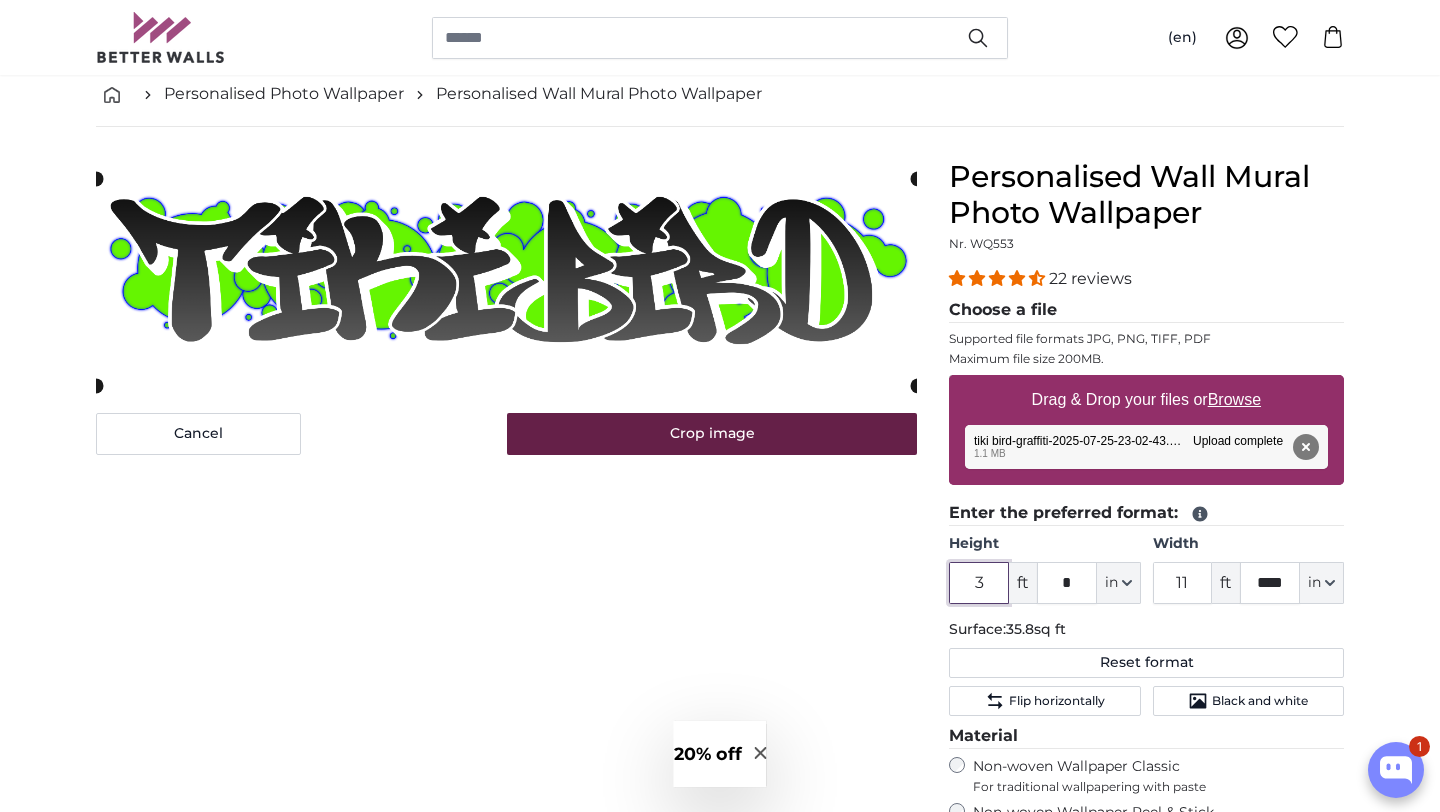 type on "3" 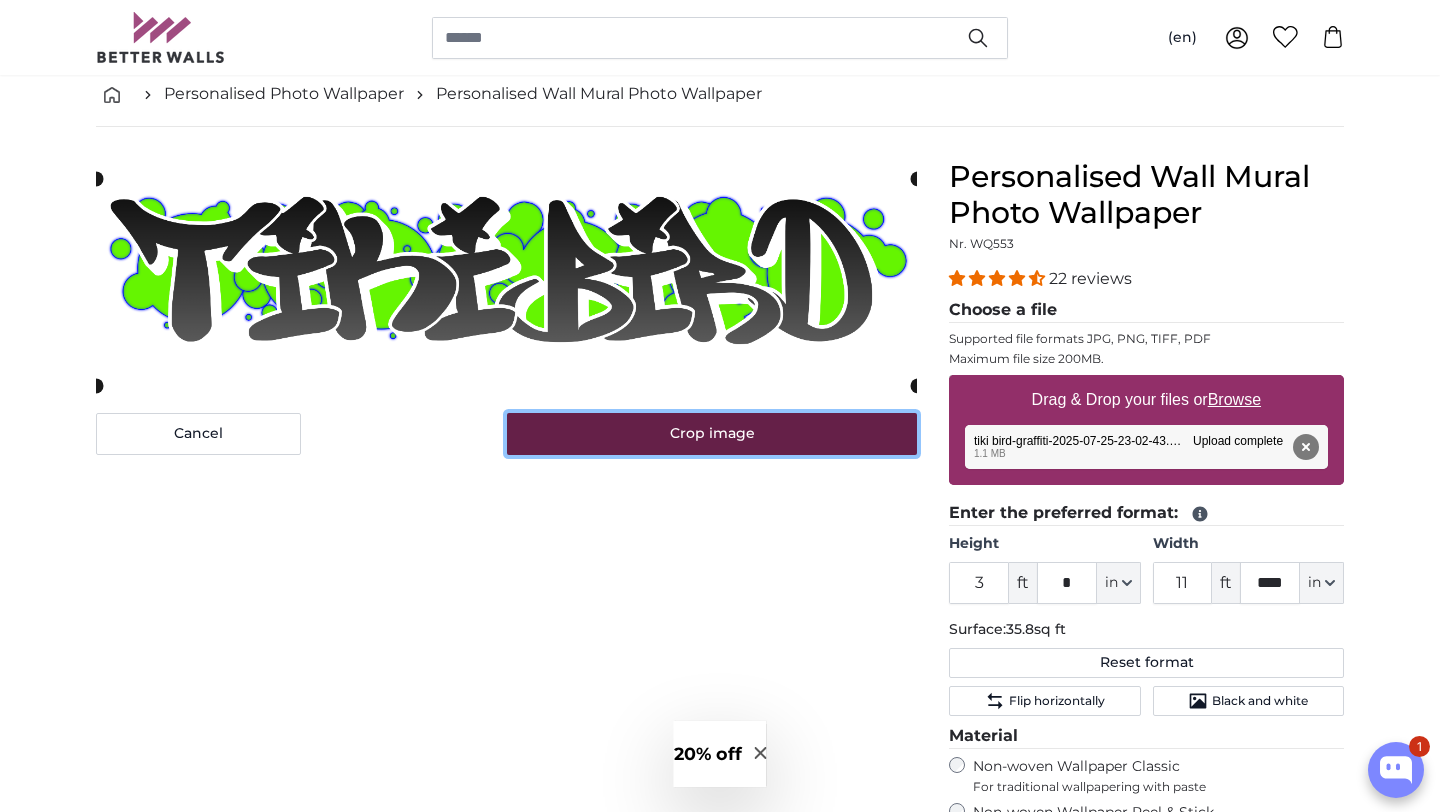 click on "Crop image" at bounding box center [712, 434] 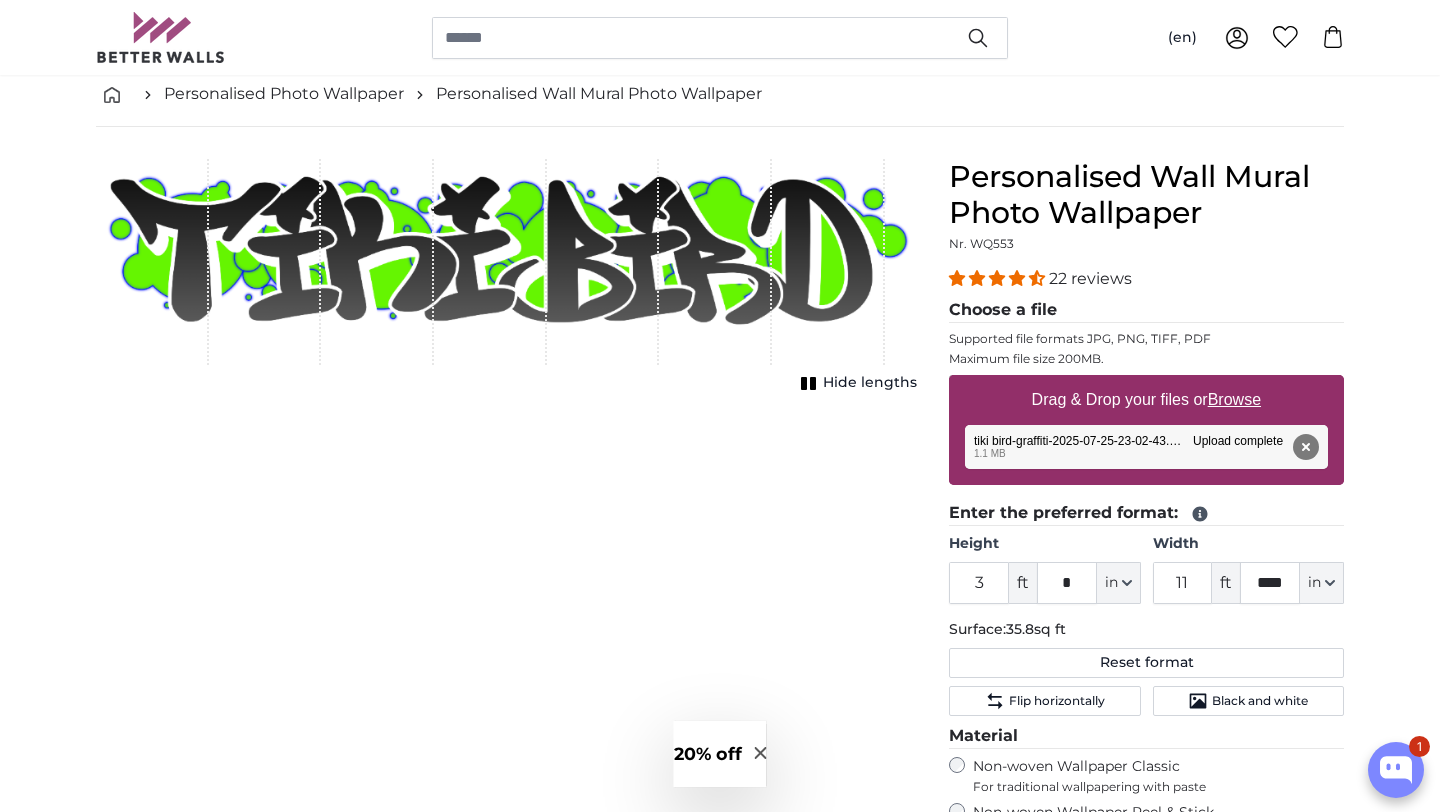 drag, startPoint x: 113, startPoint y: 160, endPoint x: 496, endPoint y: 261, distance: 396.0934 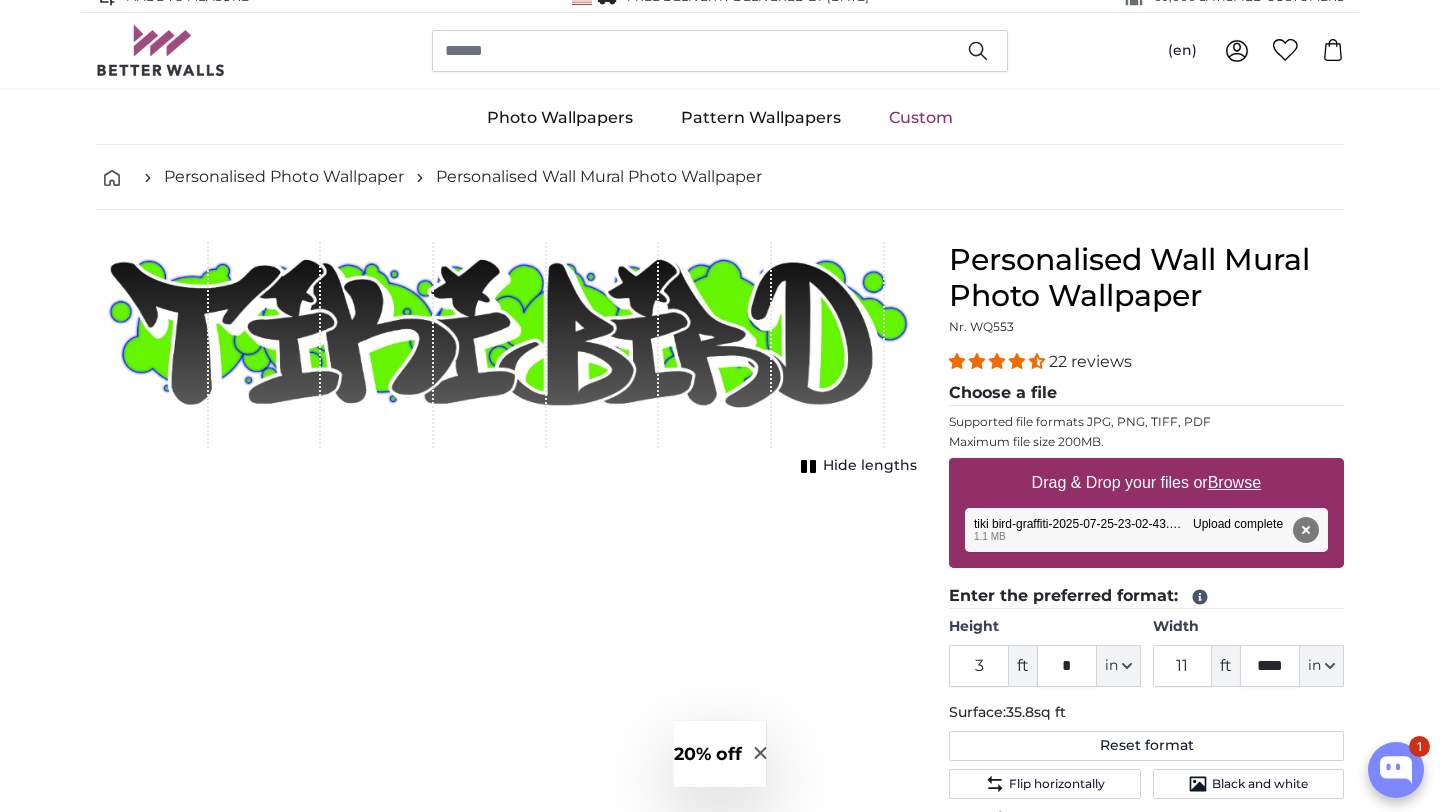 scroll, scrollTop: 13, scrollLeft: 0, axis: vertical 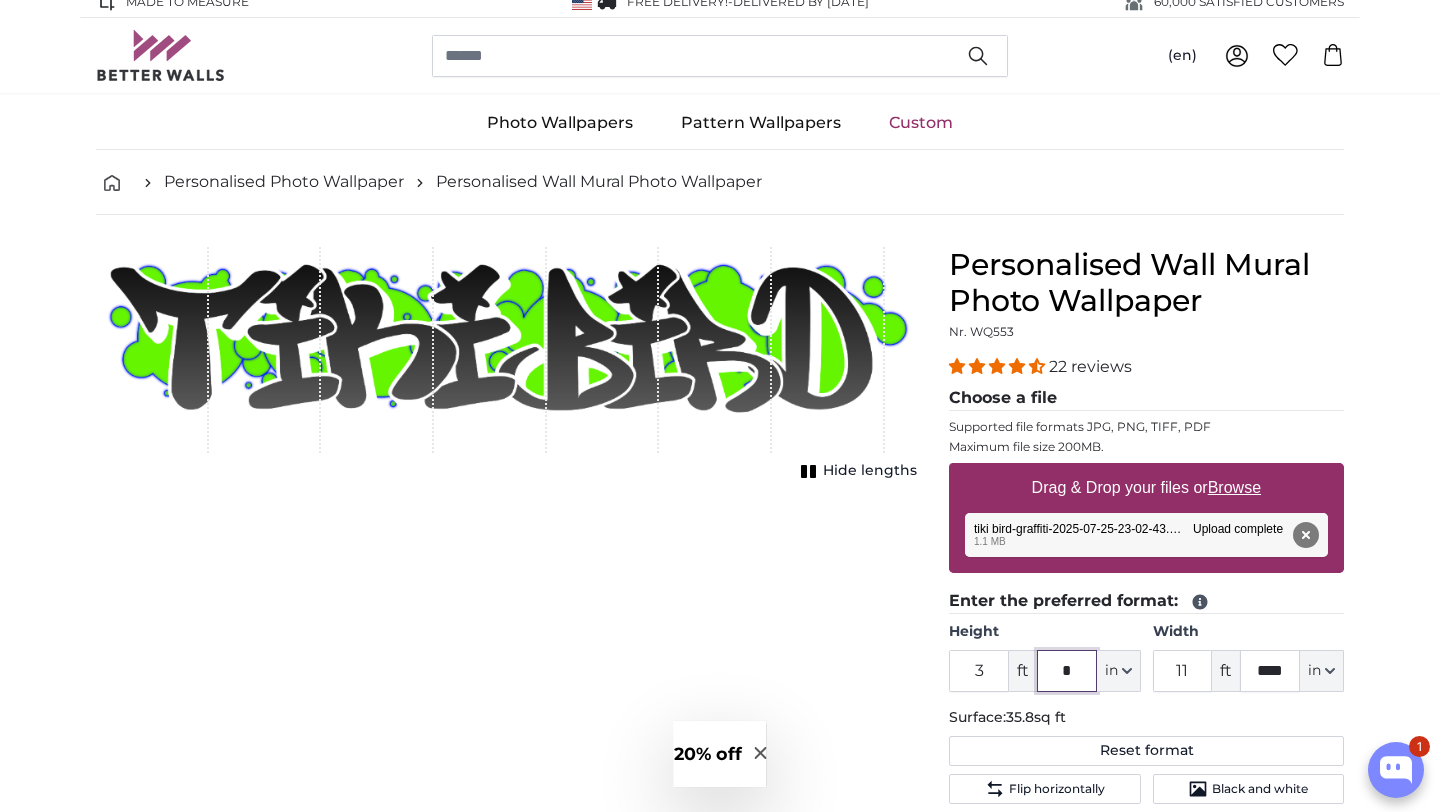 click on "*" 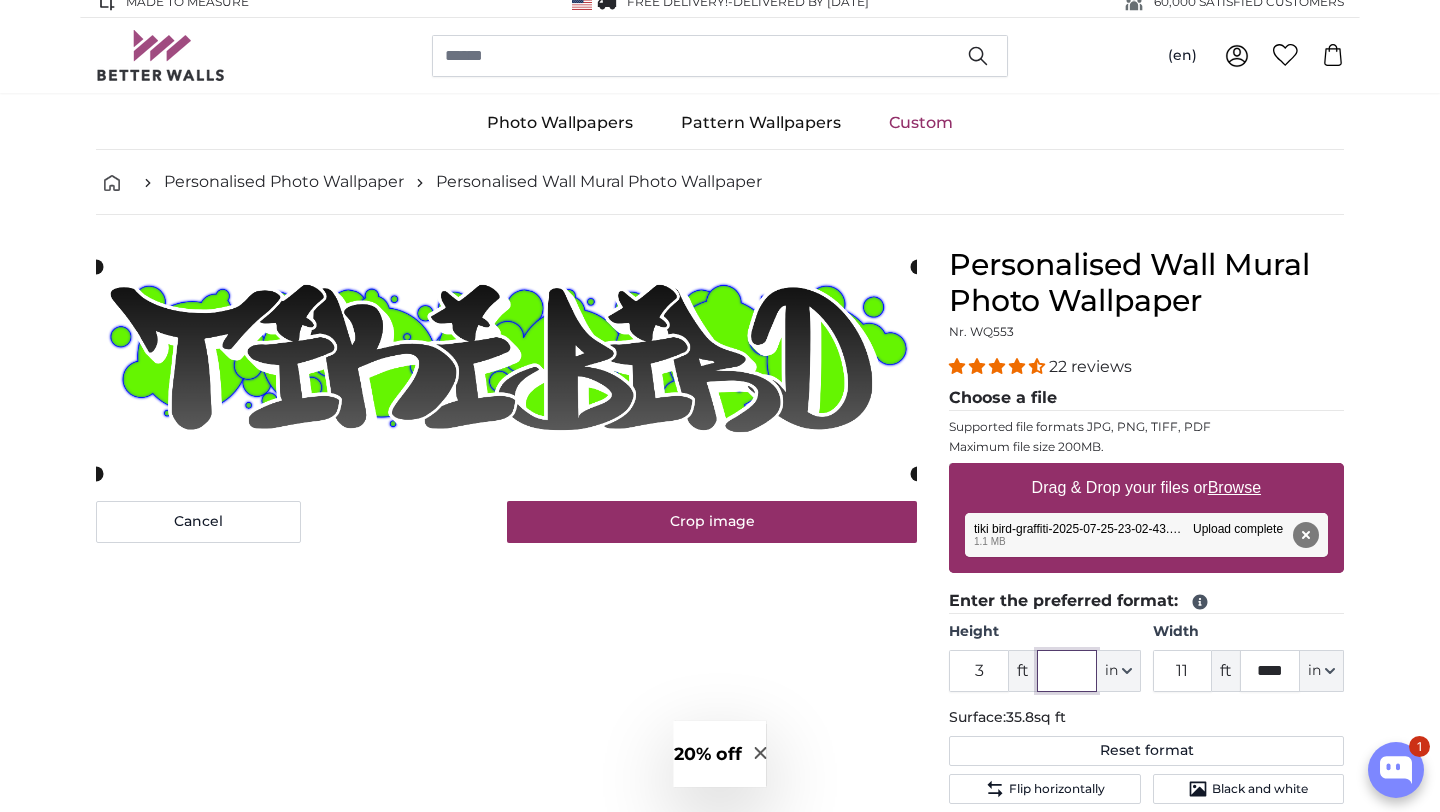 type on "*" 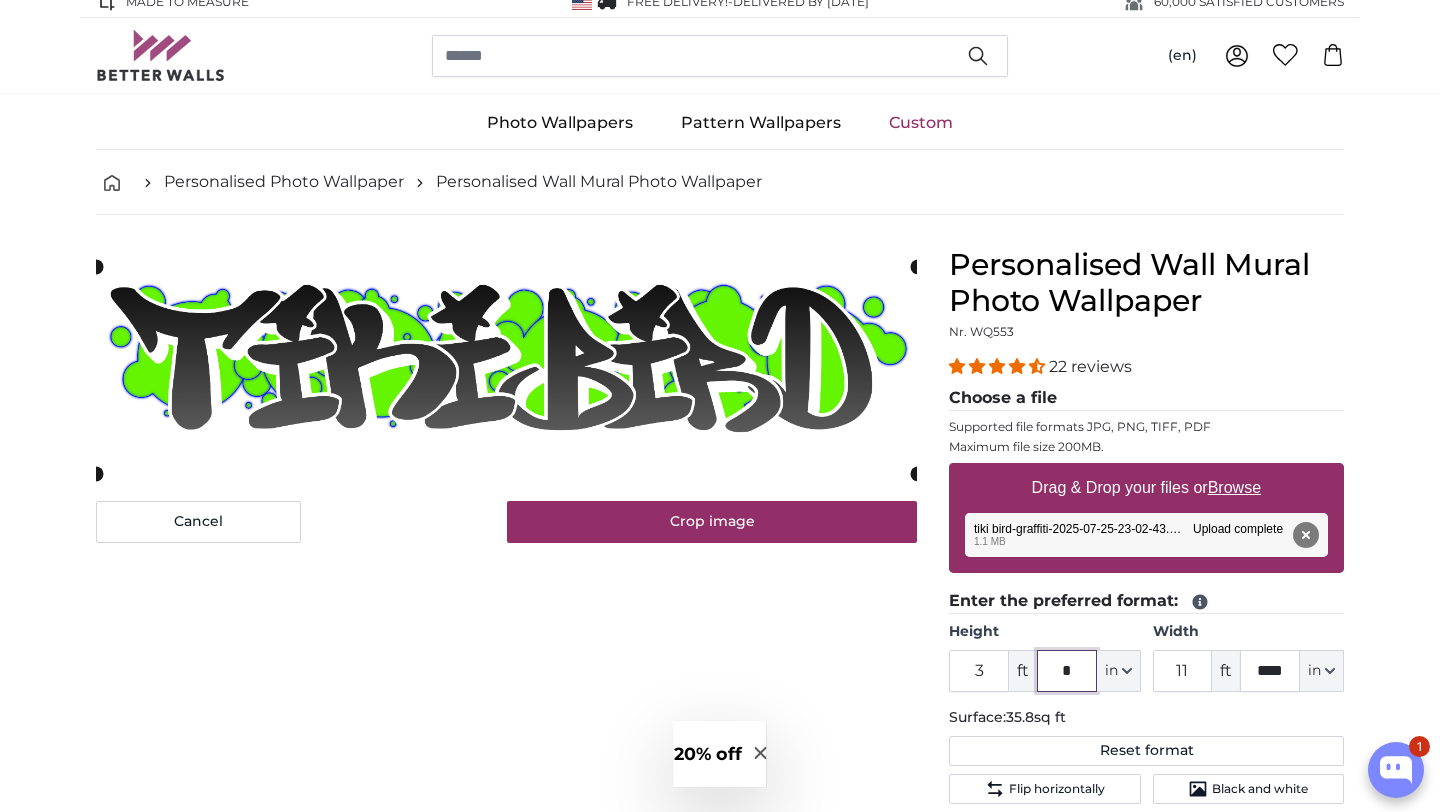 type 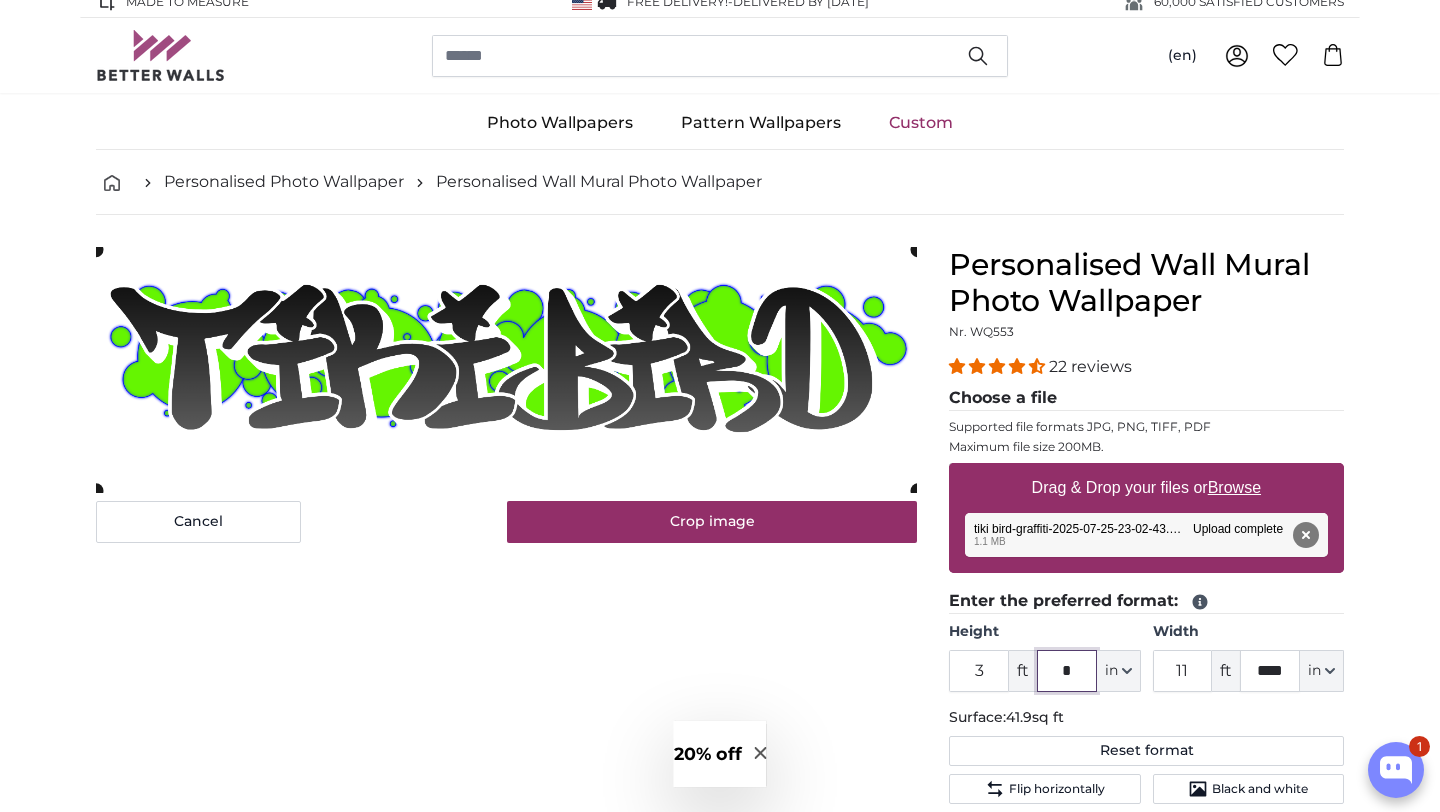 type on "*" 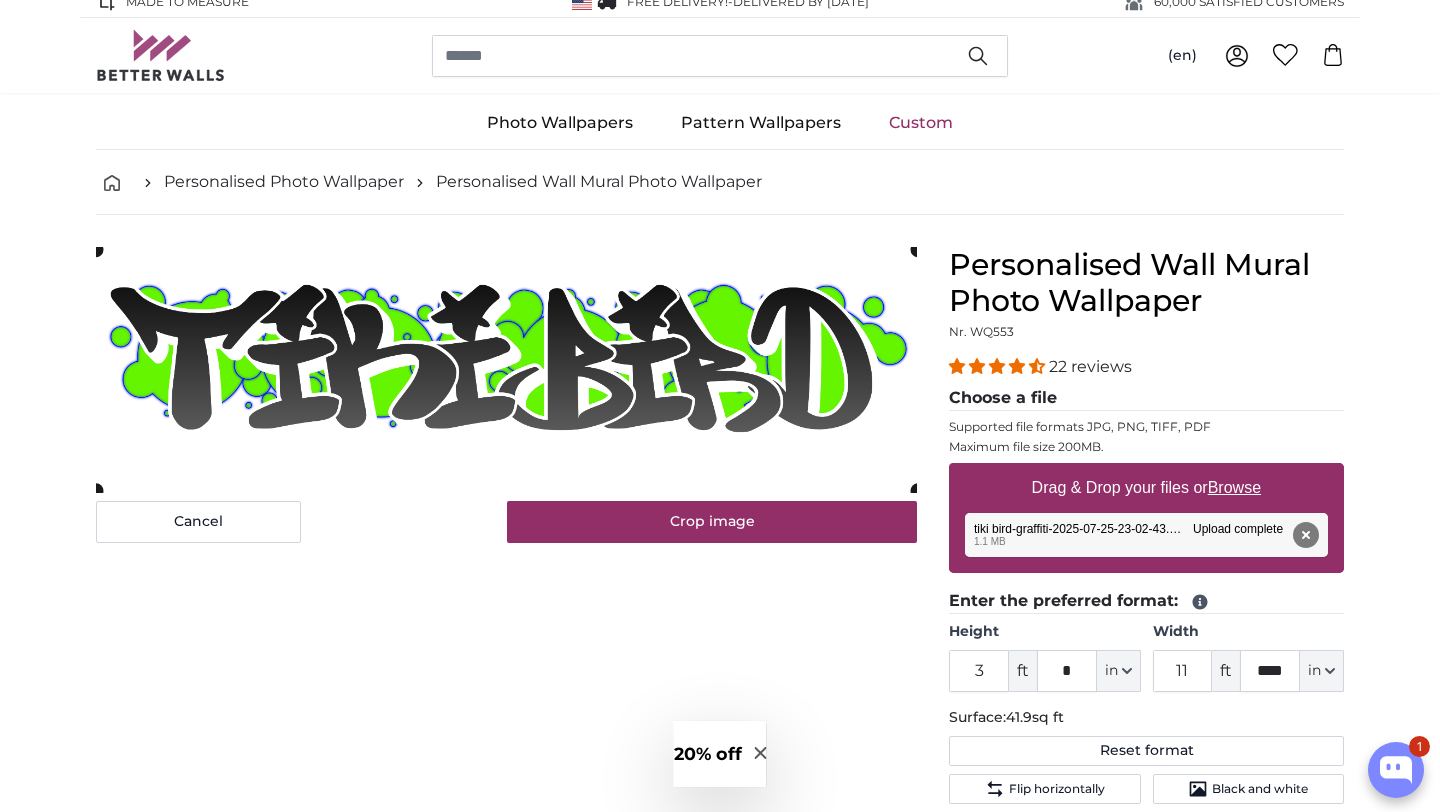 click on "Cancel
Crop image
Hide lengths" at bounding box center [506, 759] 